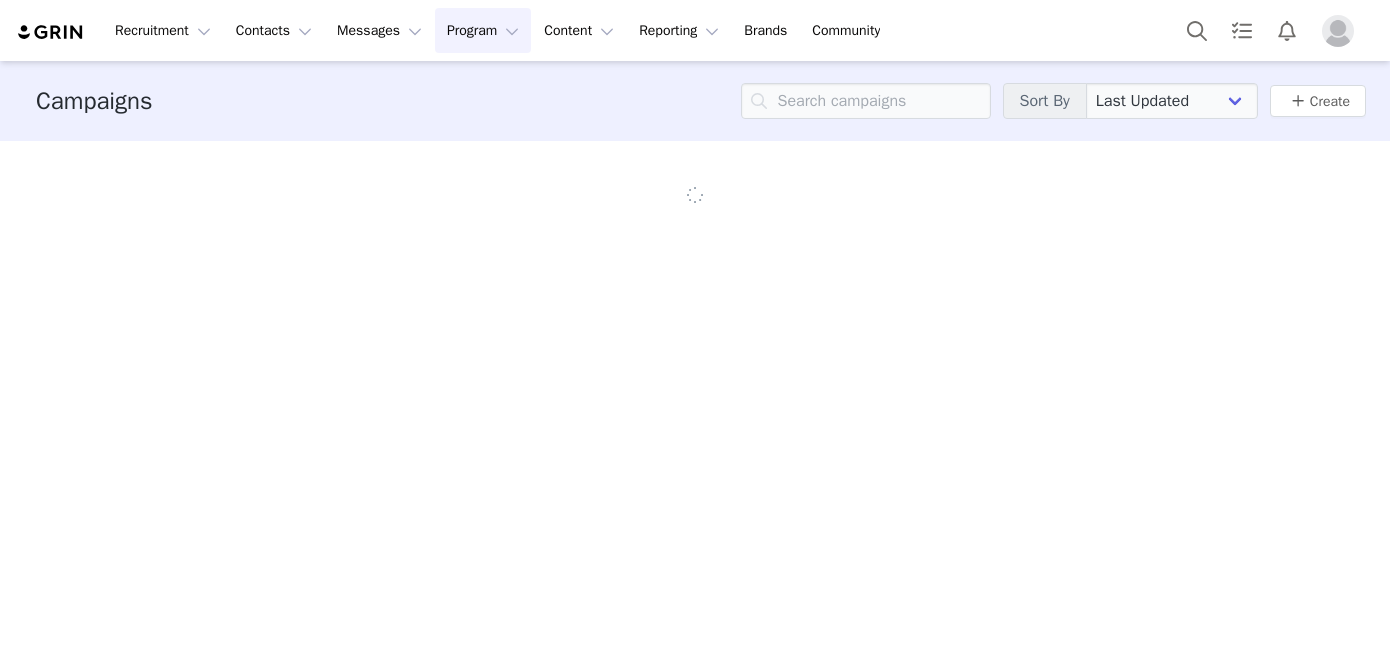 scroll, scrollTop: 0, scrollLeft: 0, axis: both 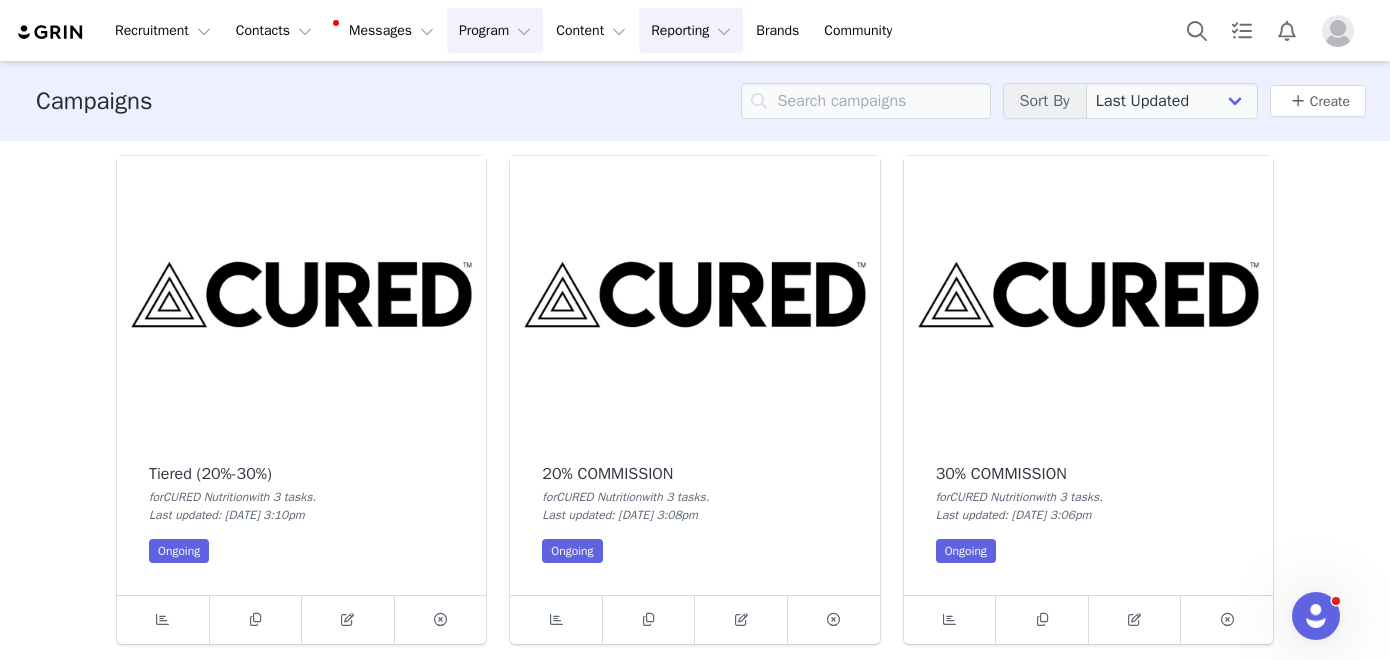 click on "Reporting Reporting" at bounding box center [691, 30] 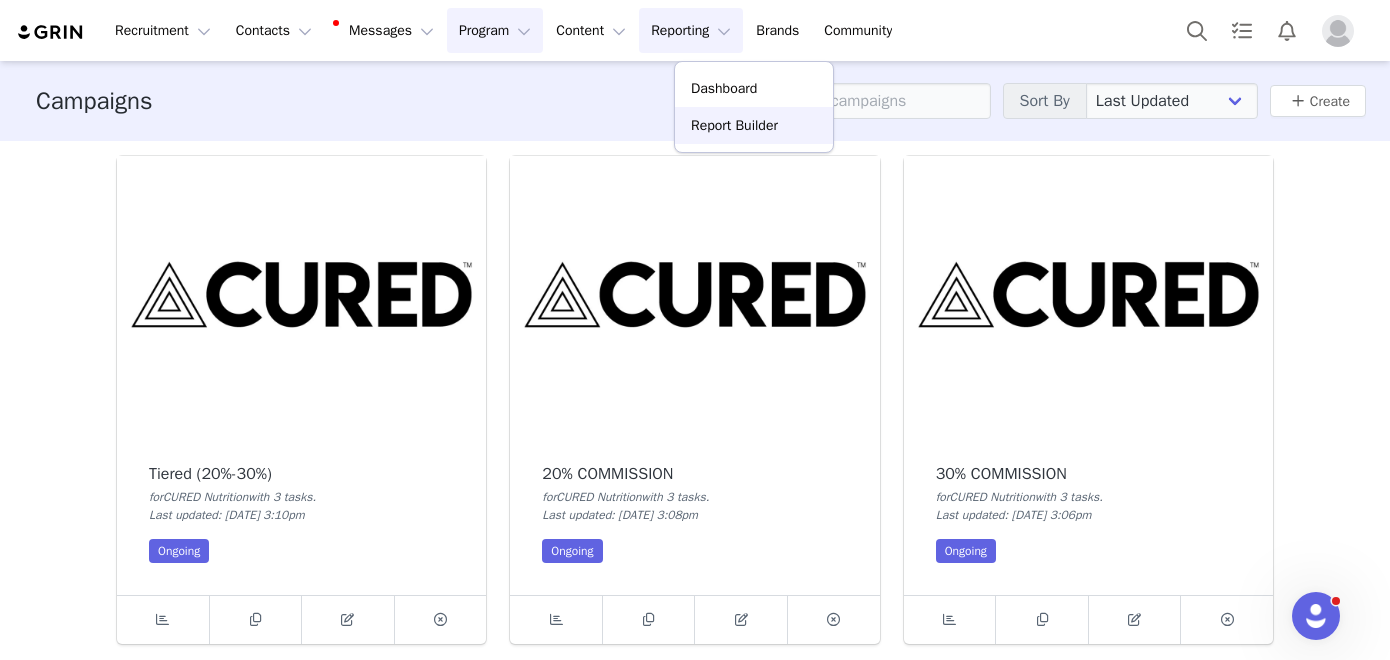 click on "Report Builder" at bounding box center [734, 125] 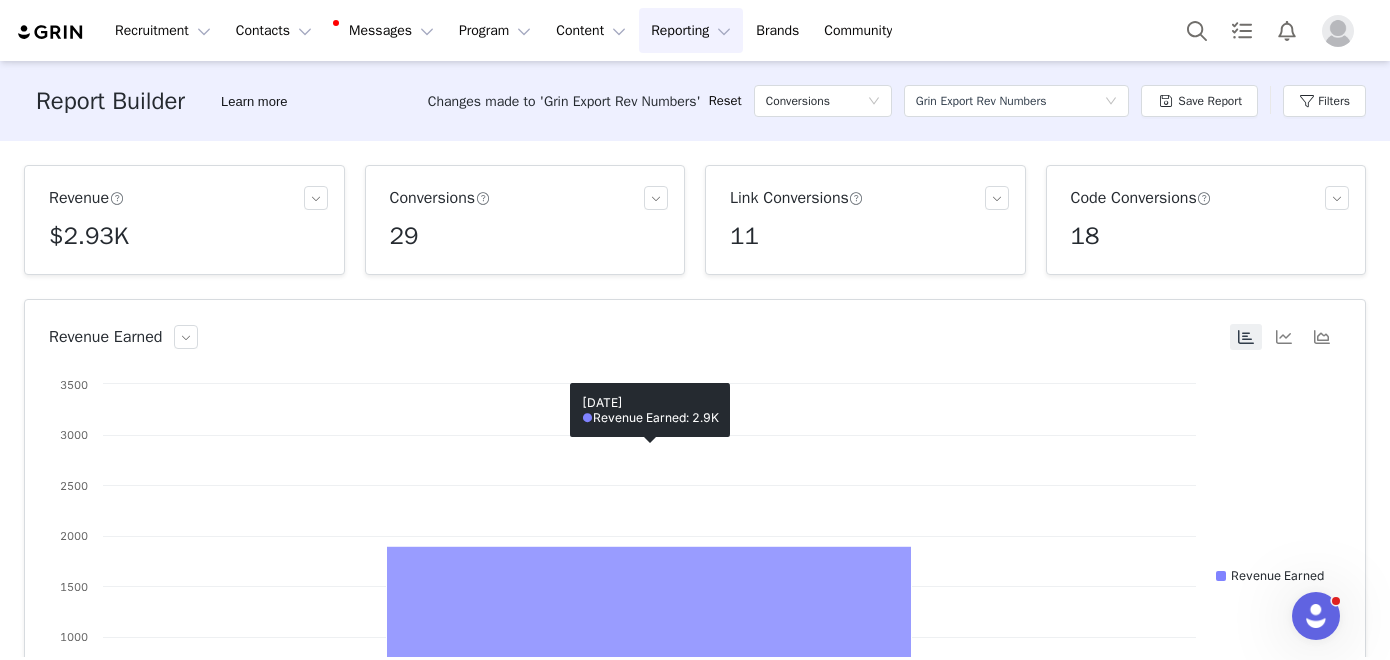 scroll, scrollTop: 662, scrollLeft: 0, axis: vertical 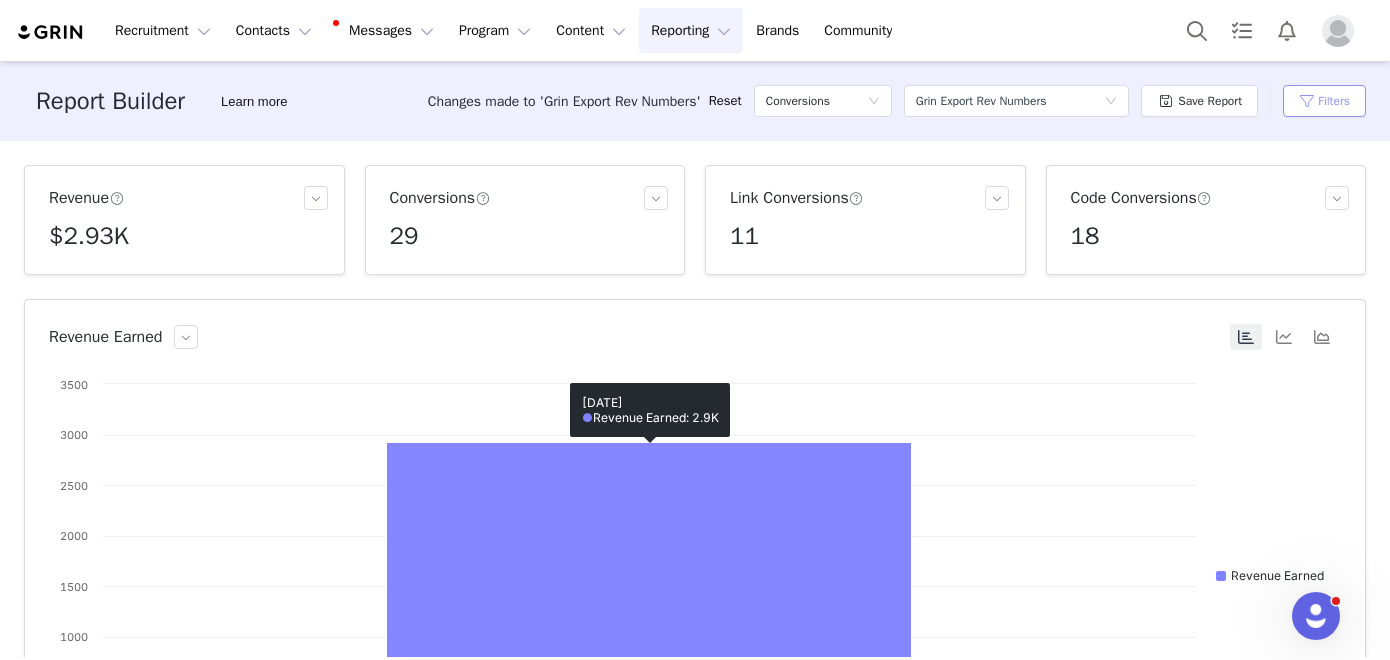 click on "Filters" at bounding box center (1324, 101) 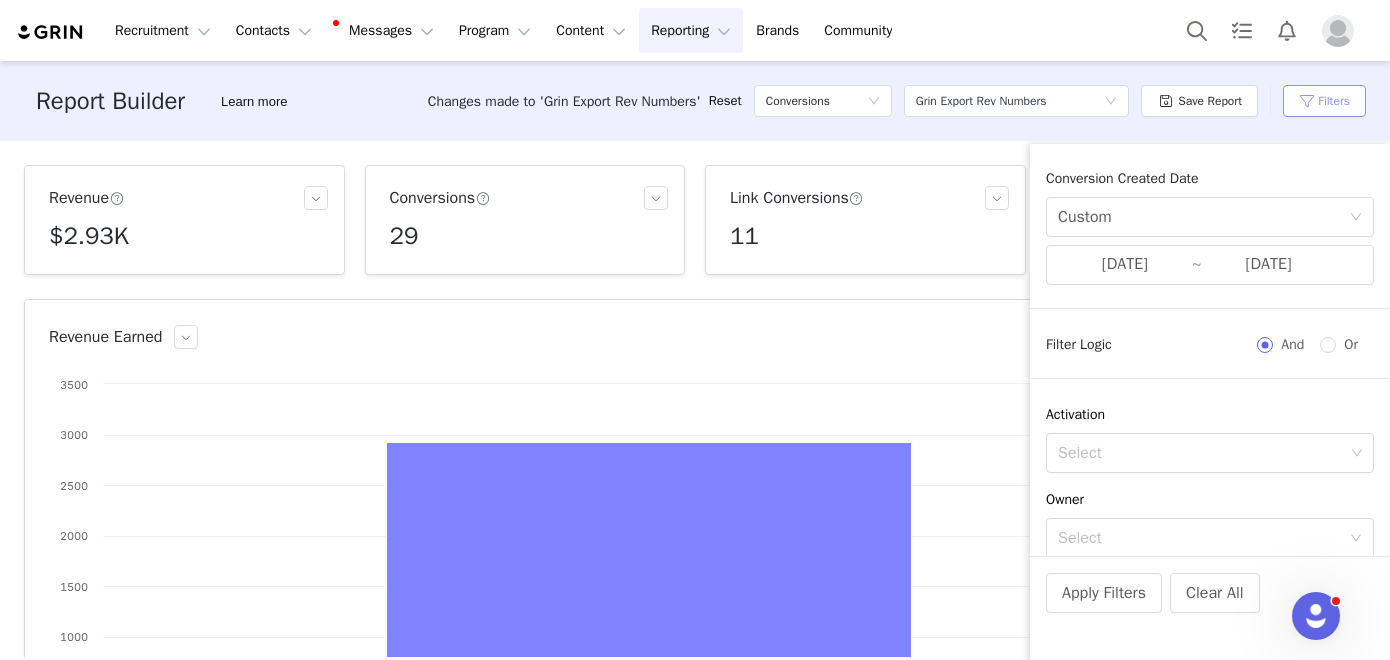click on "Filters" at bounding box center [1324, 101] 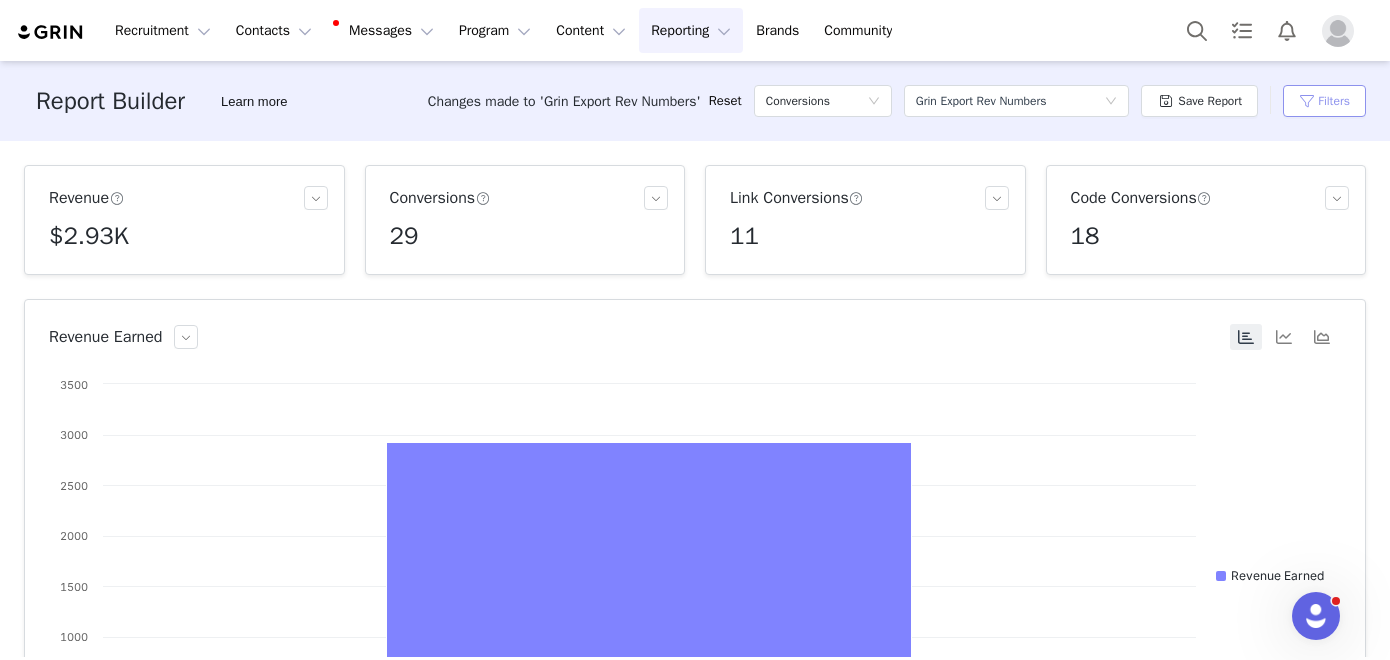 scroll, scrollTop: 608, scrollLeft: 0, axis: vertical 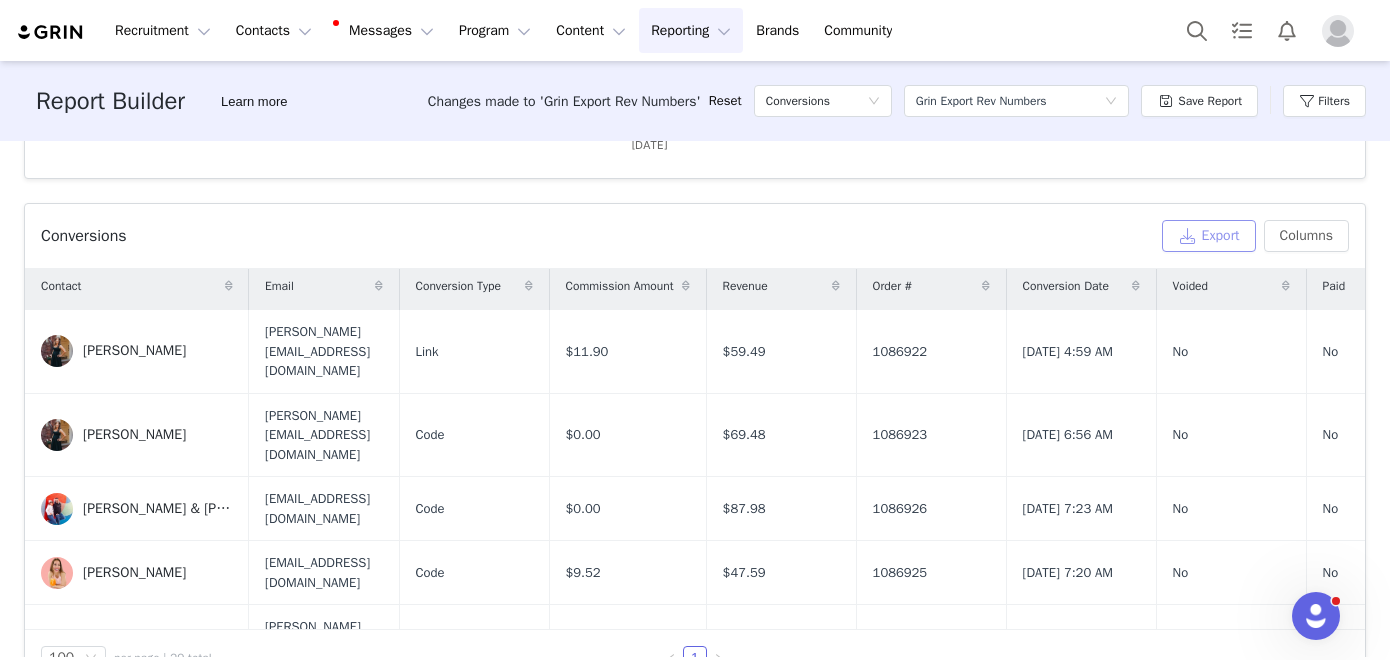 click on "Export" at bounding box center [1209, 236] 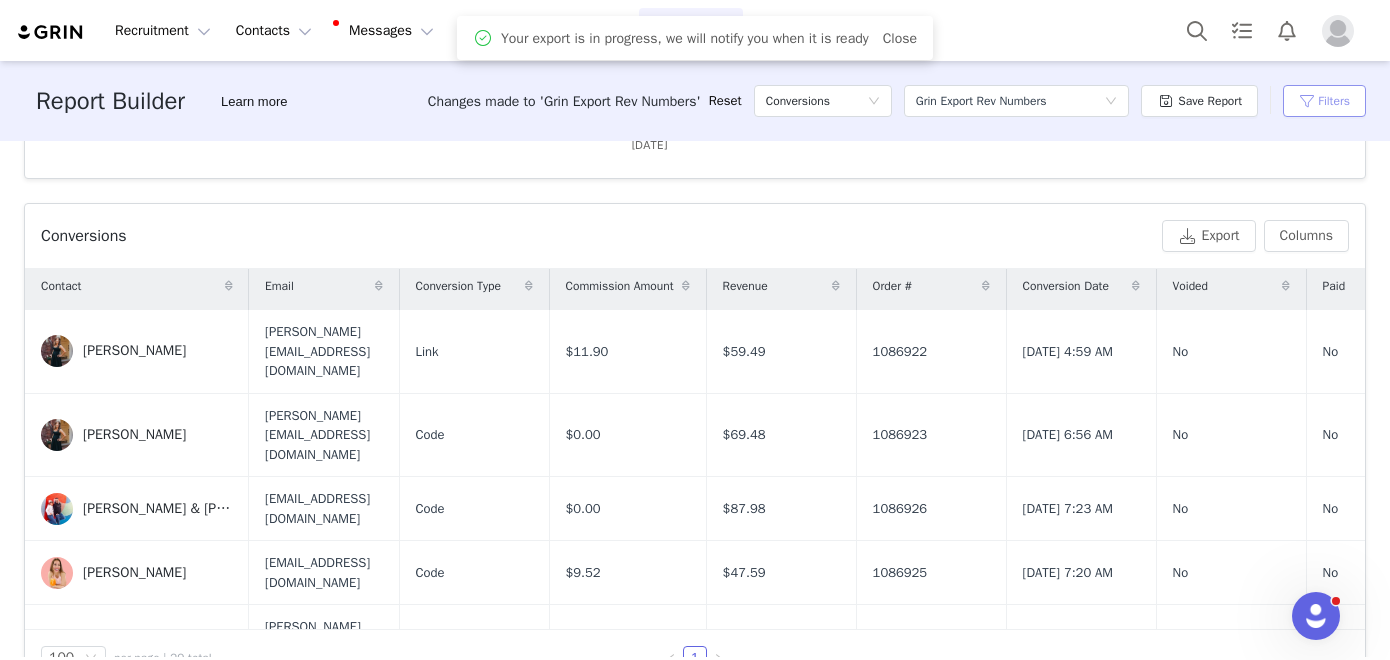 click on "Filters" at bounding box center (1324, 101) 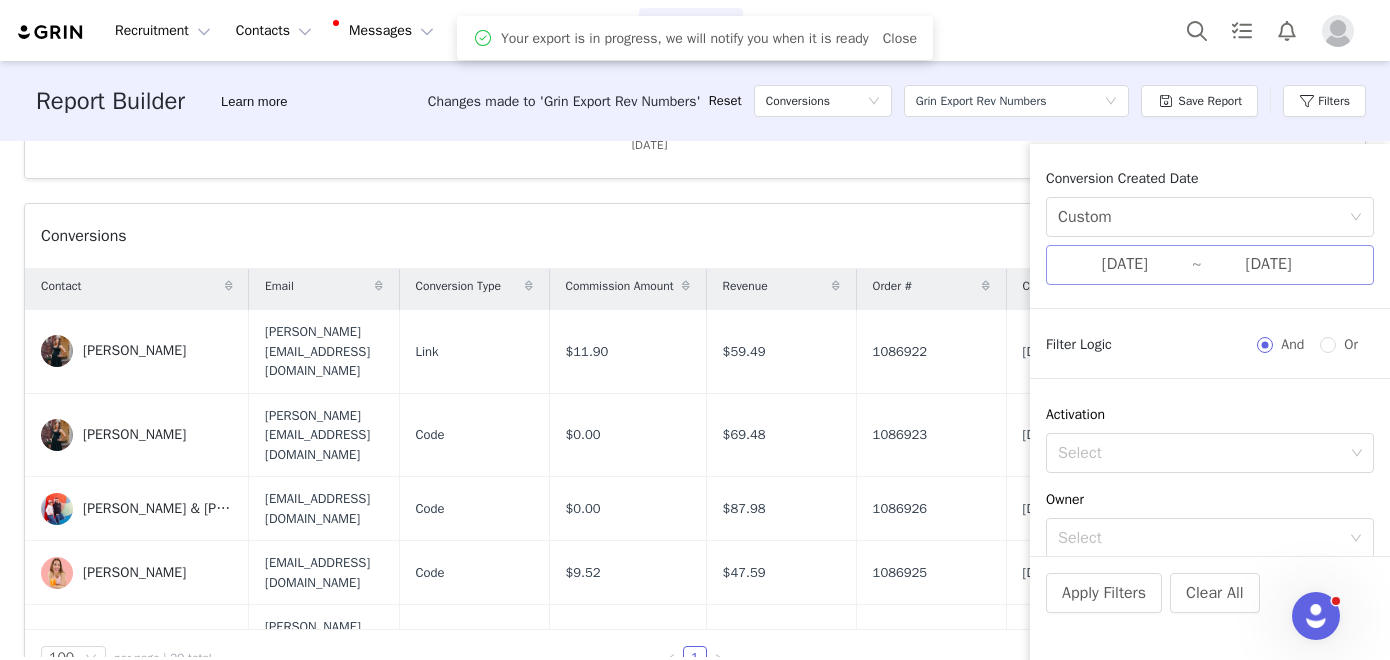 click on "[DATE]" at bounding box center [1125, 265] 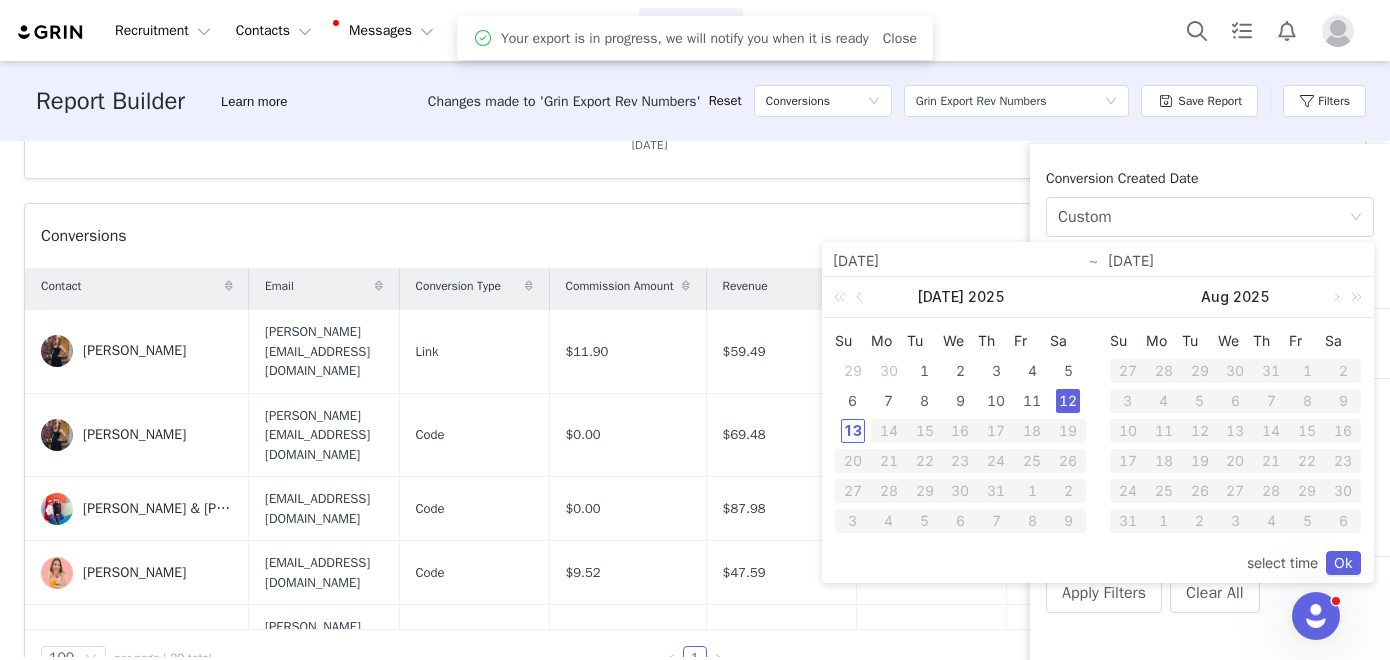 click on "13" at bounding box center (853, 431) 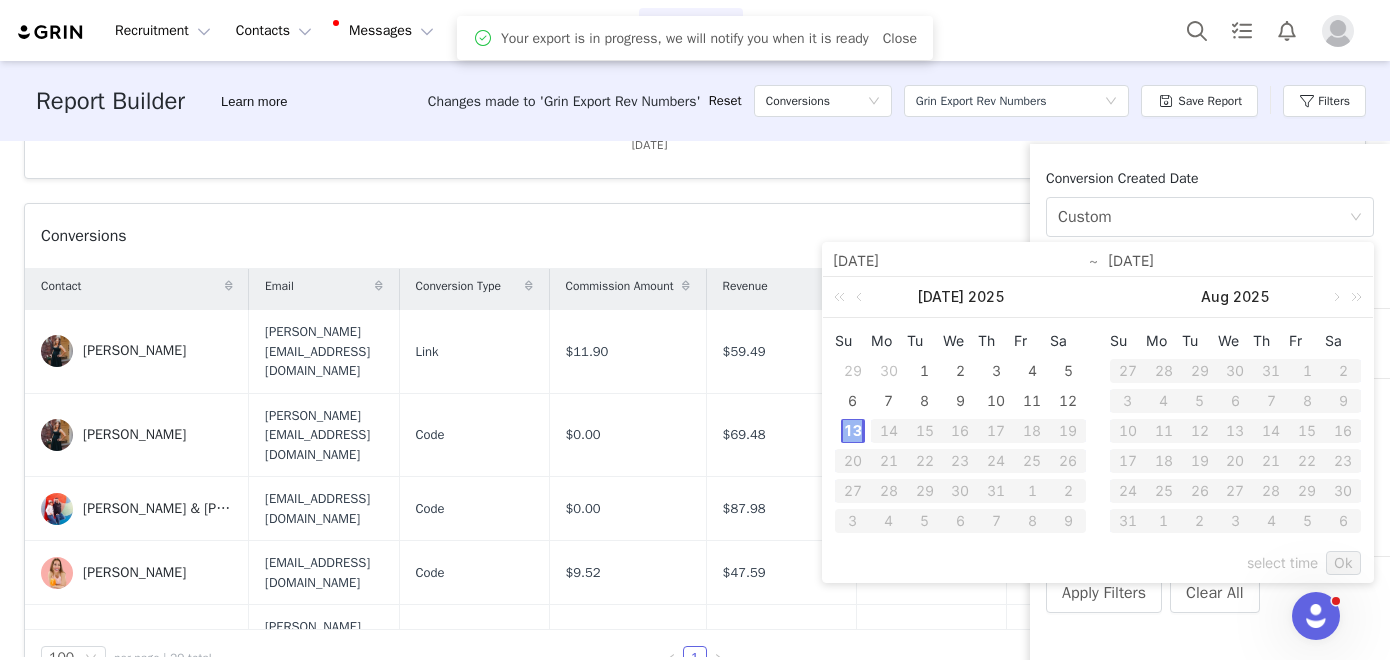 click on "13" at bounding box center [853, 431] 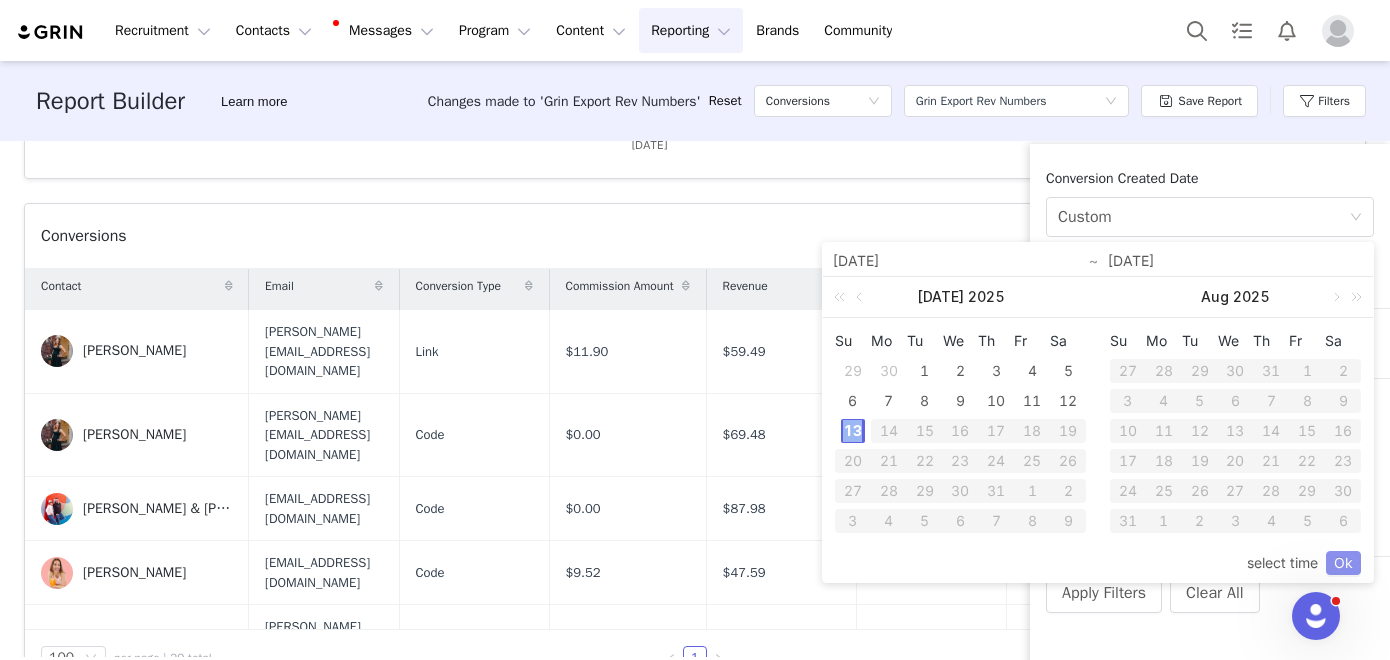 click on "Ok" at bounding box center (1343, 563) 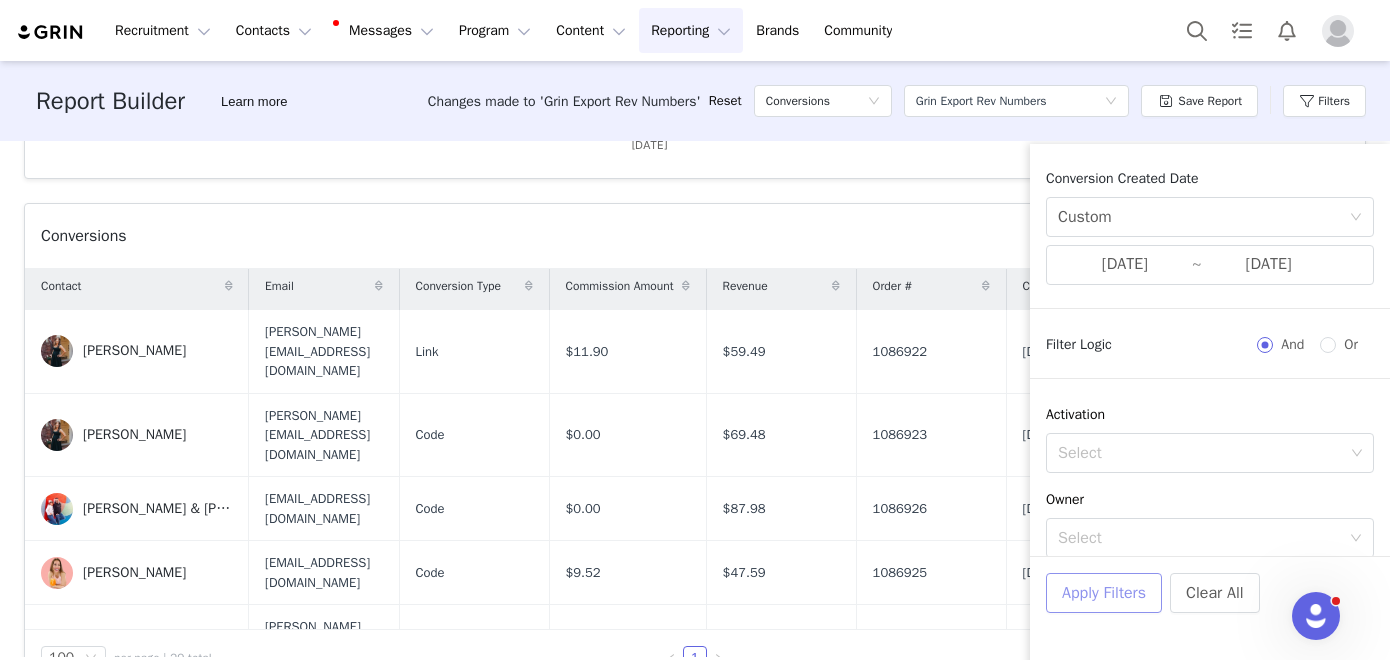 click on "Apply Filters" at bounding box center (1104, 593) 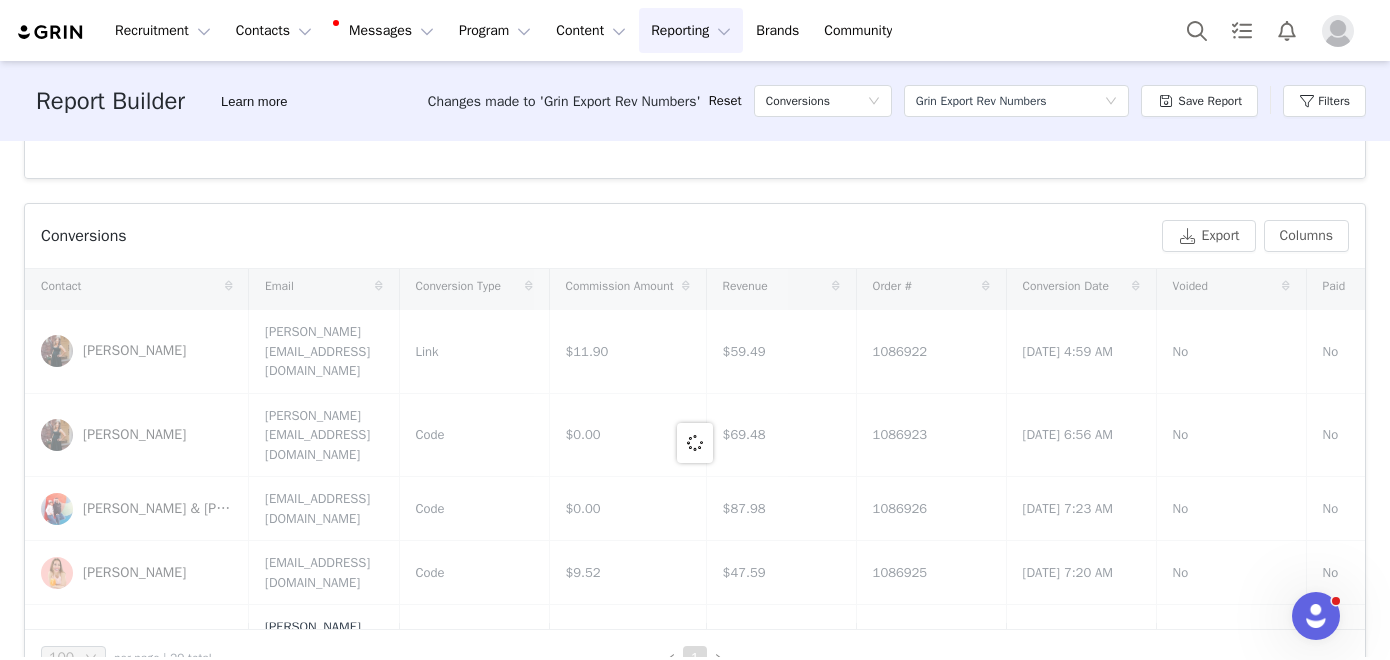 scroll, scrollTop: 0, scrollLeft: 0, axis: both 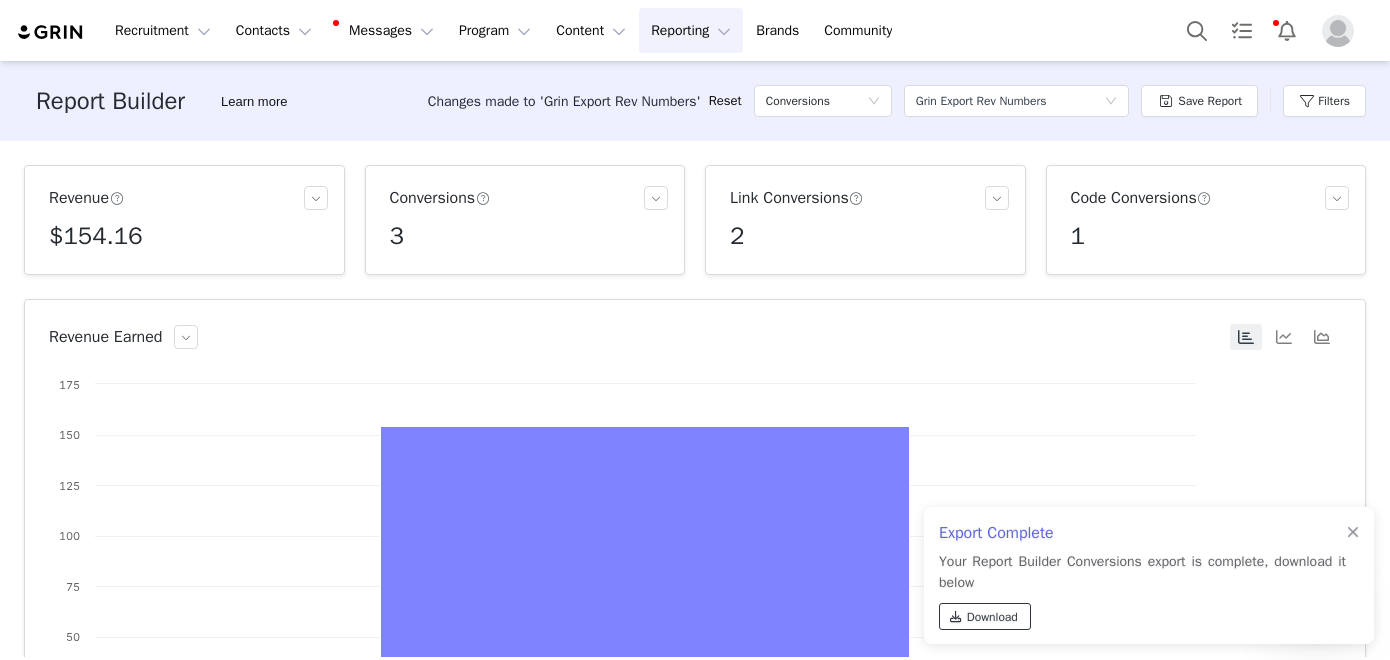 click on "Download" at bounding box center (992, 617) 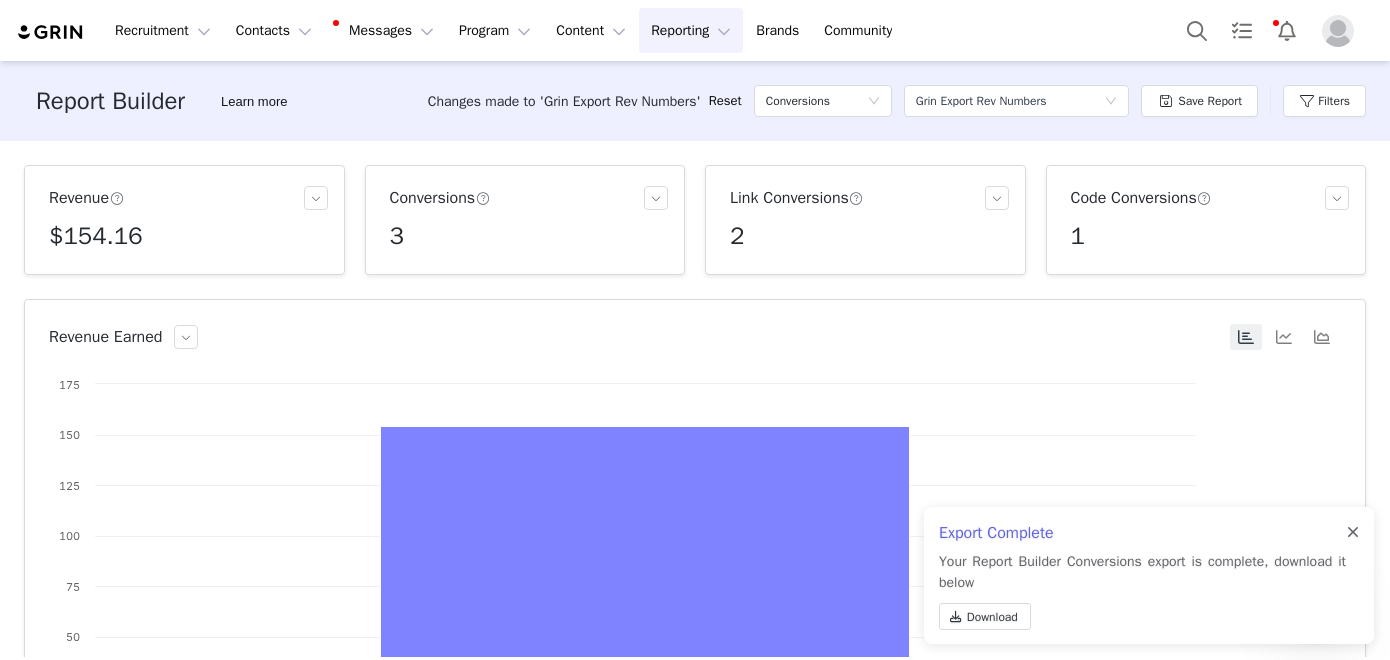 click at bounding box center (1353, 533) 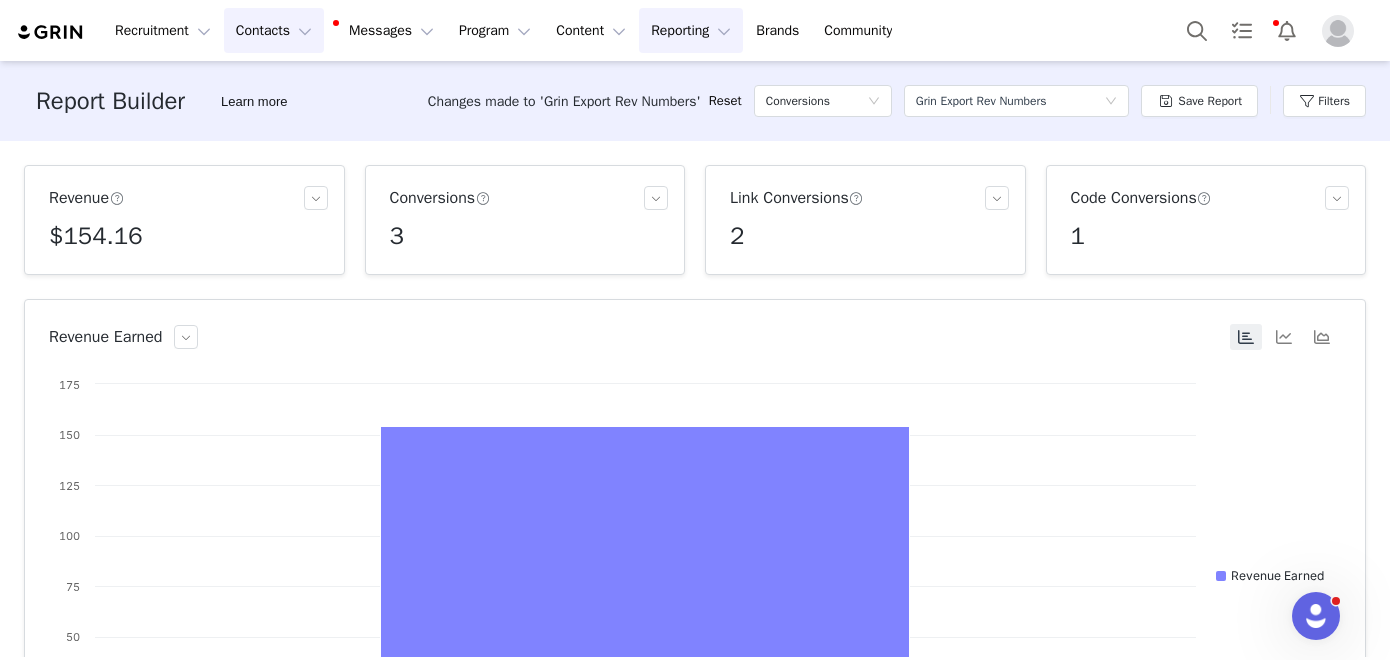 click on "Contacts Contacts" at bounding box center (274, 30) 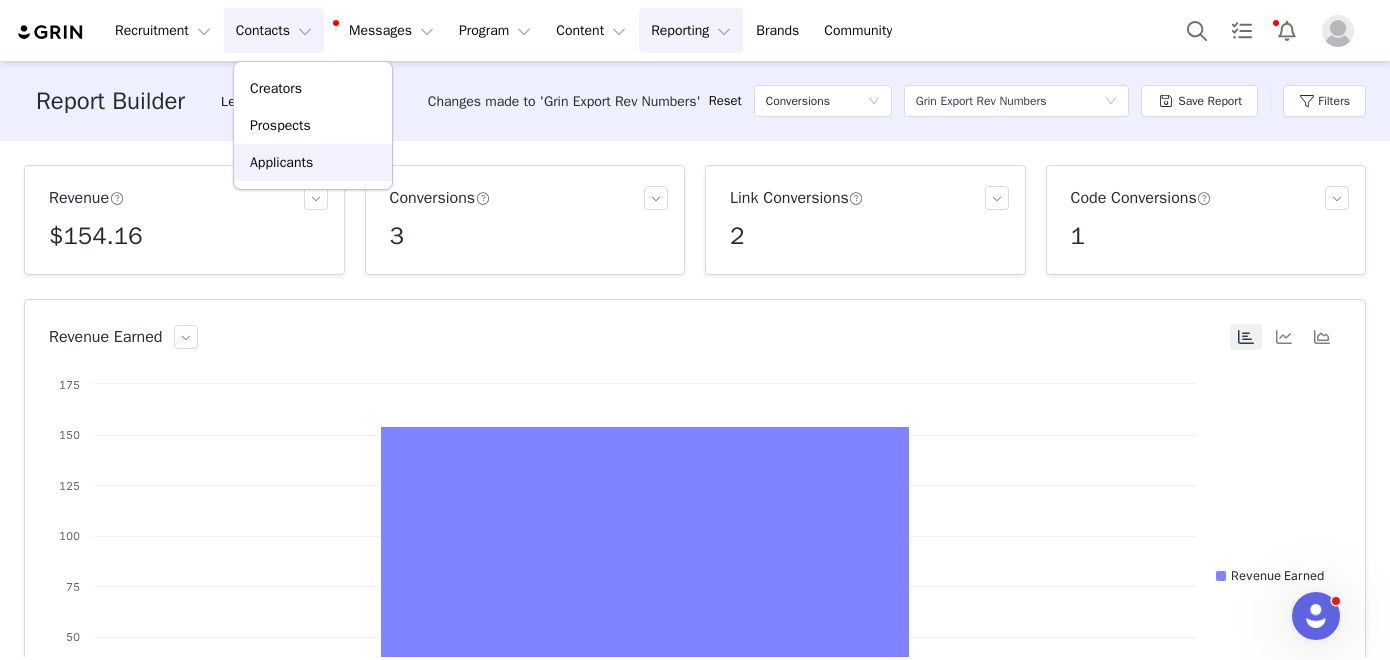 click on "Applicants" at bounding box center [281, 162] 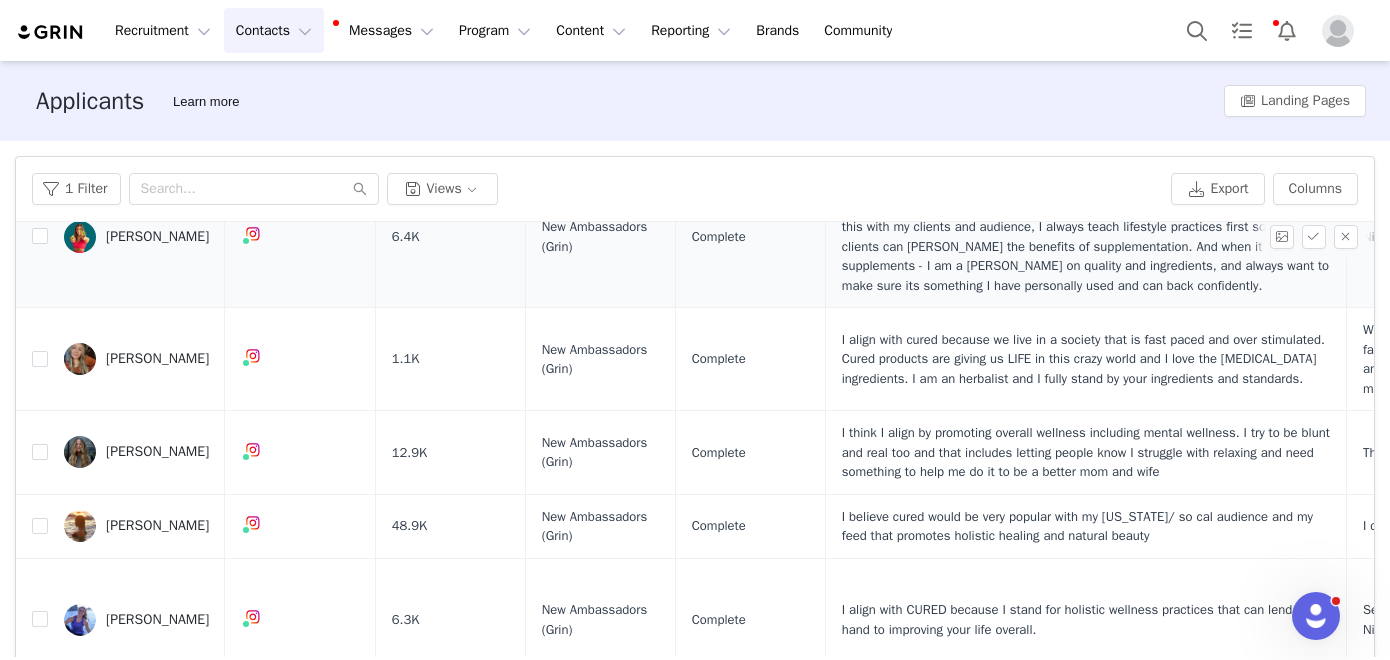 scroll, scrollTop: 297, scrollLeft: 0, axis: vertical 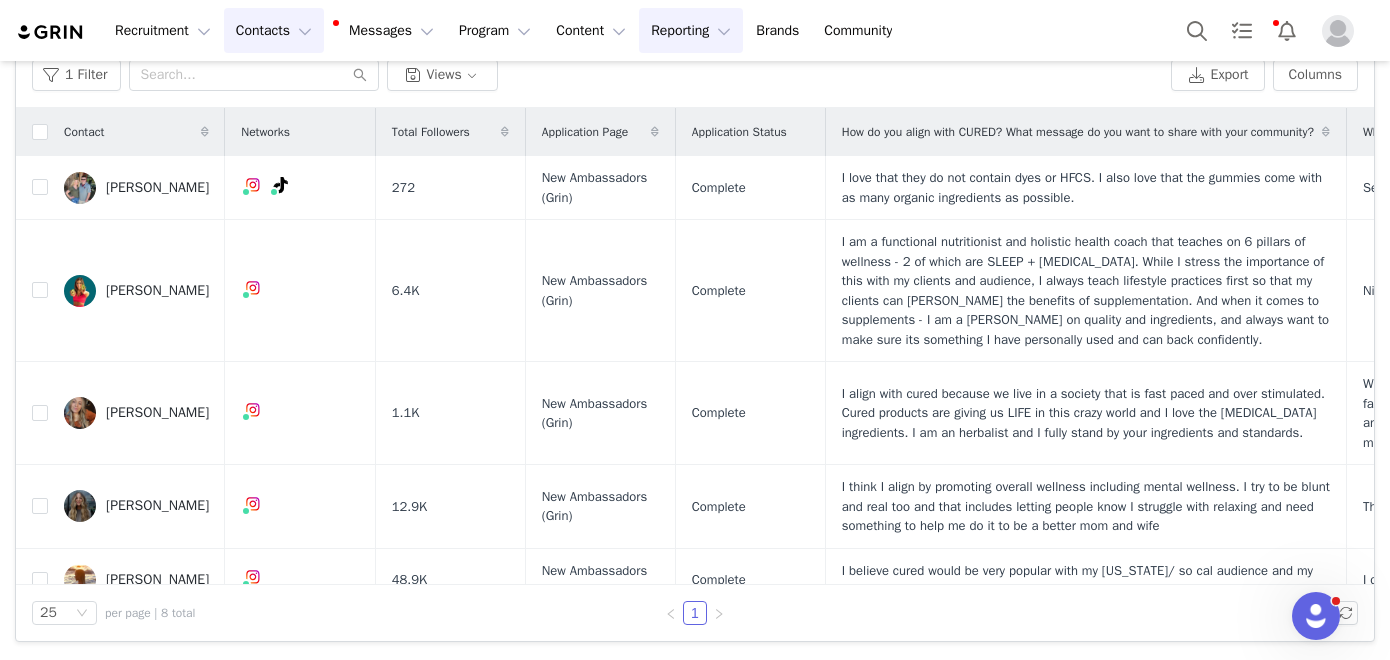 click on "Reporting Reporting" at bounding box center (691, 30) 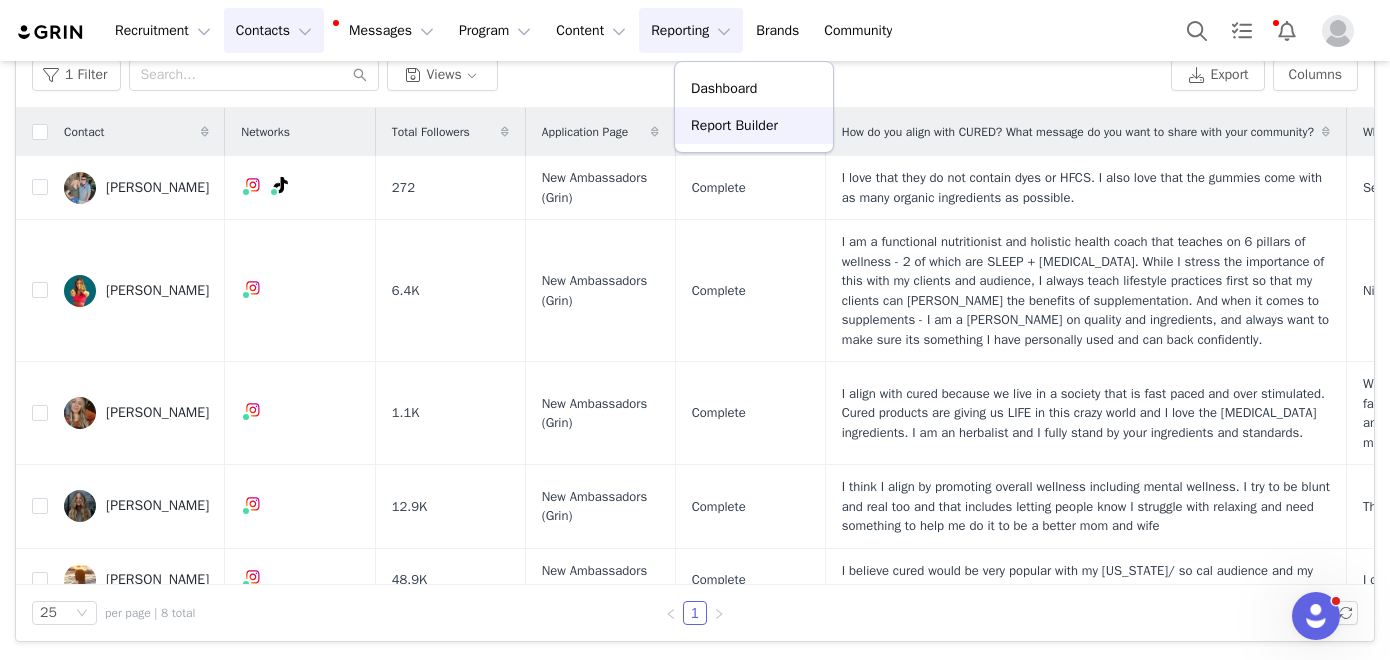 click on "Report Builder" at bounding box center (734, 125) 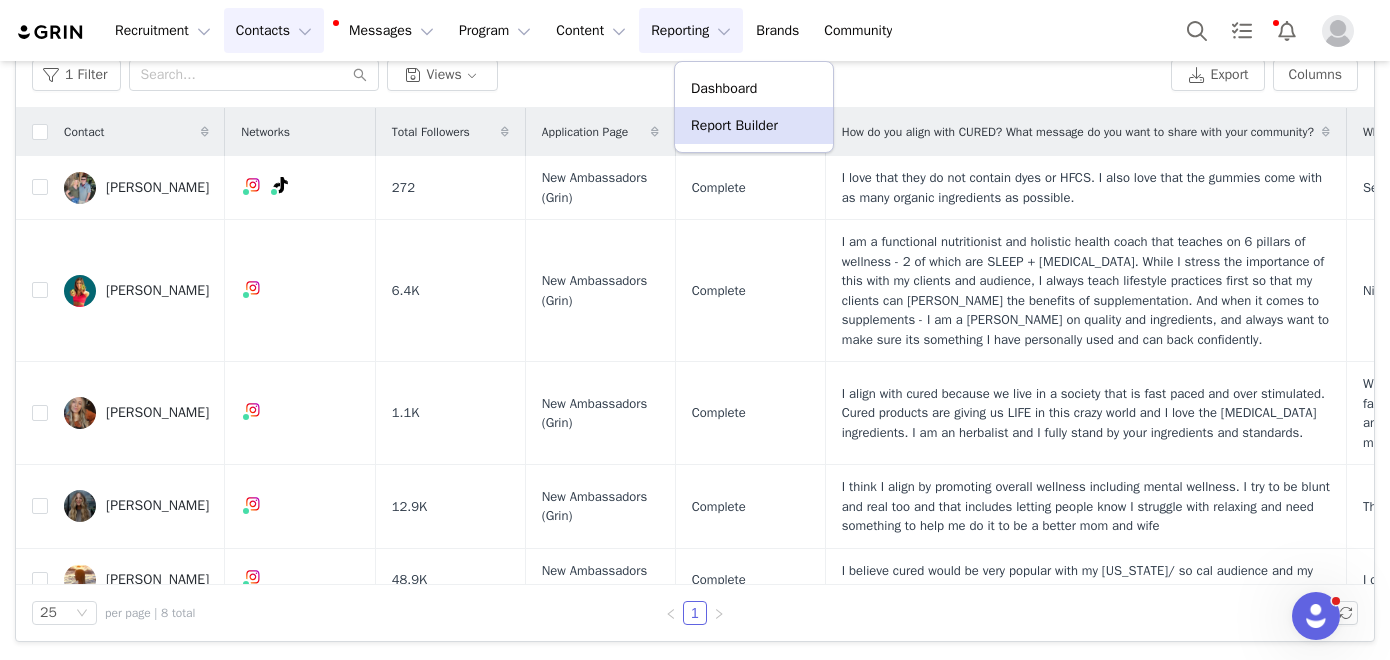 scroll, scrollTop: 0, scrollLeft: 0, axis: both 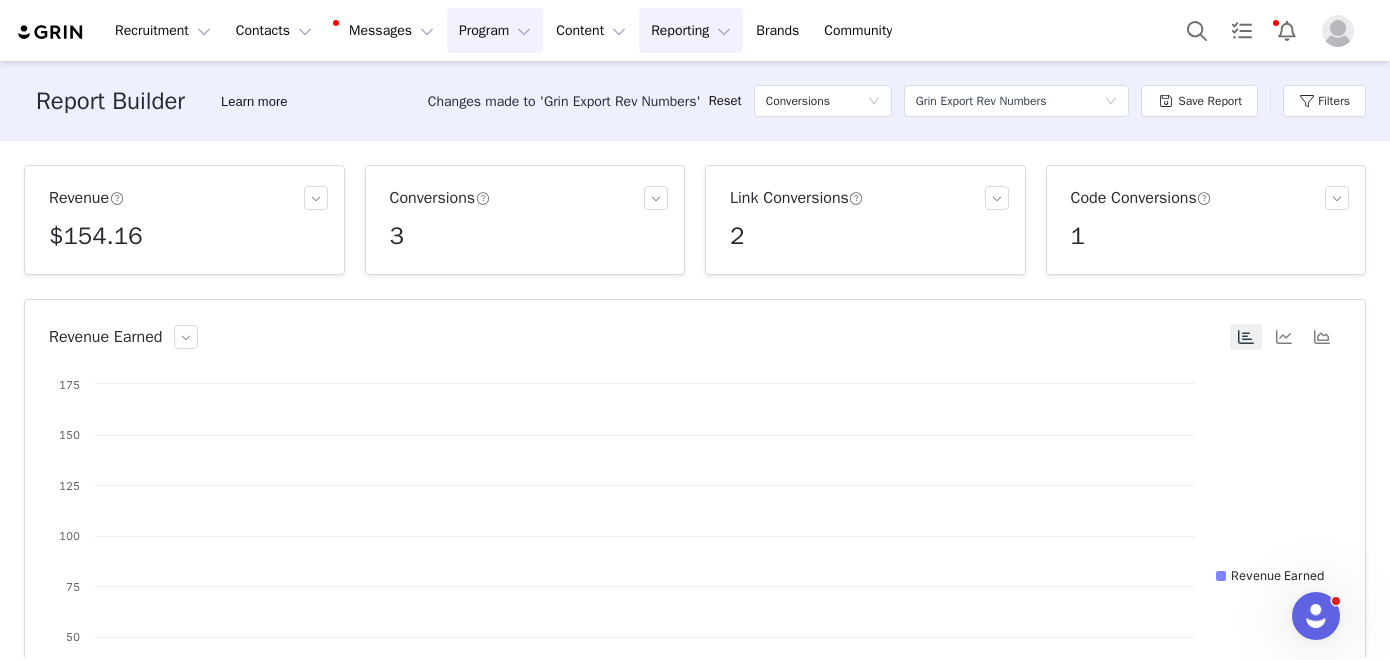 click on "Program Program" at bounding box center (495, 30) 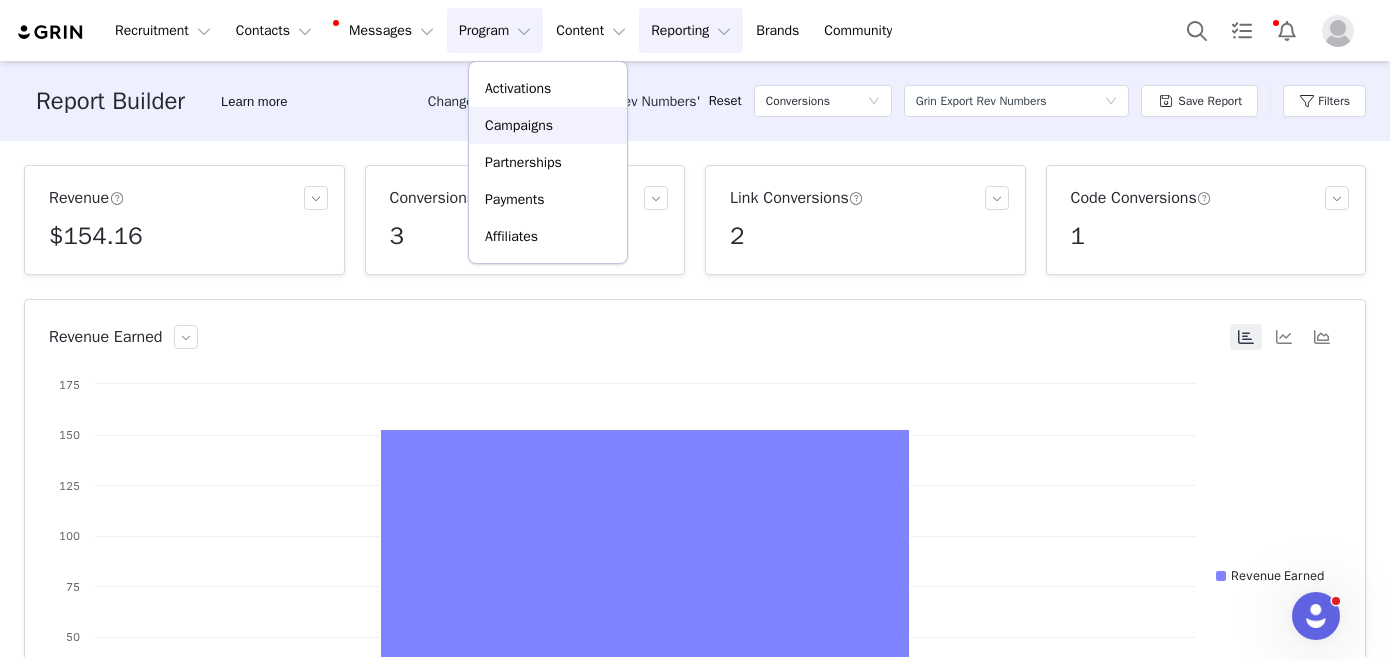 click on "Campaigns" at bounding box center [519, 125] 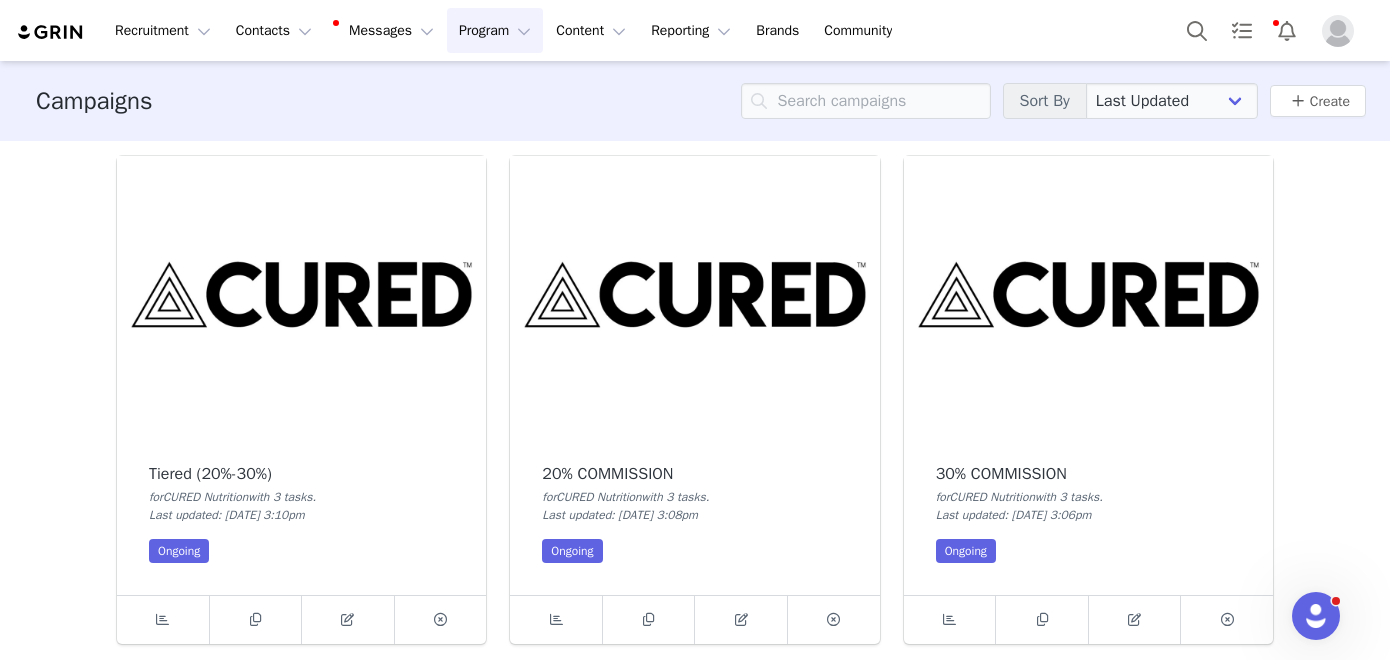 click at bounding box center (301, 294) 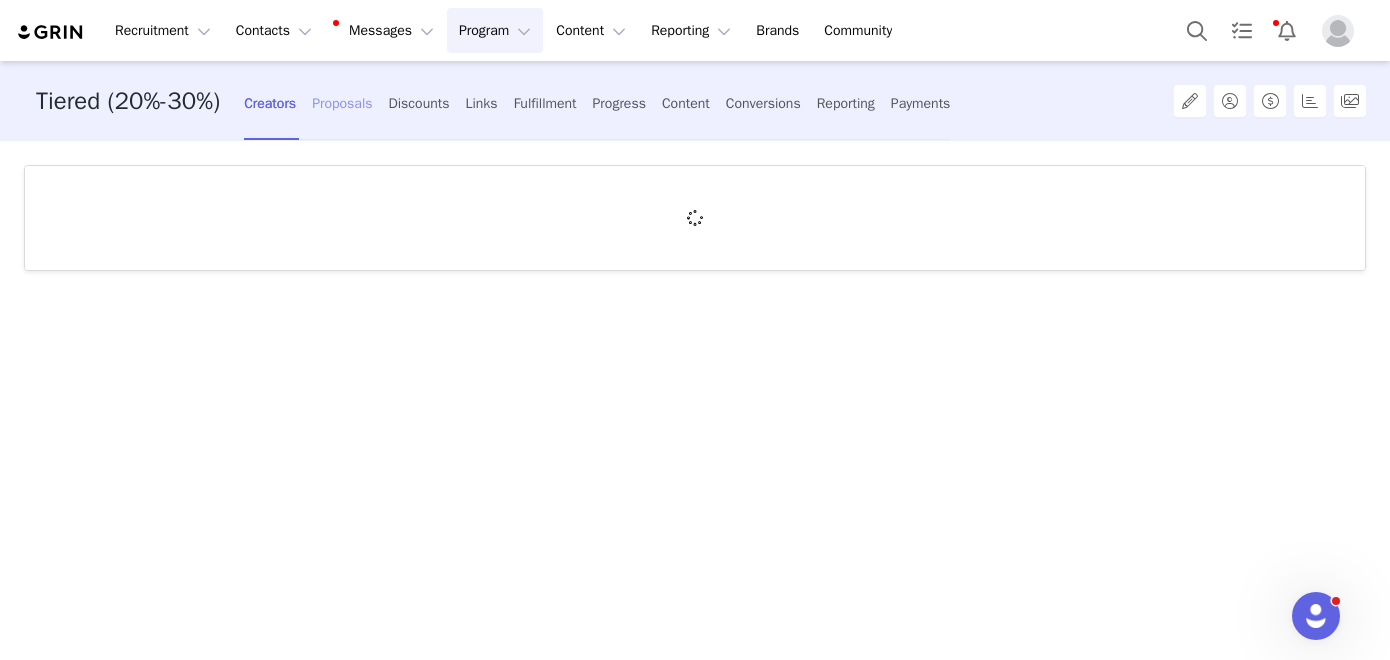 click on "Proposals" at bounding box center (342, 103) 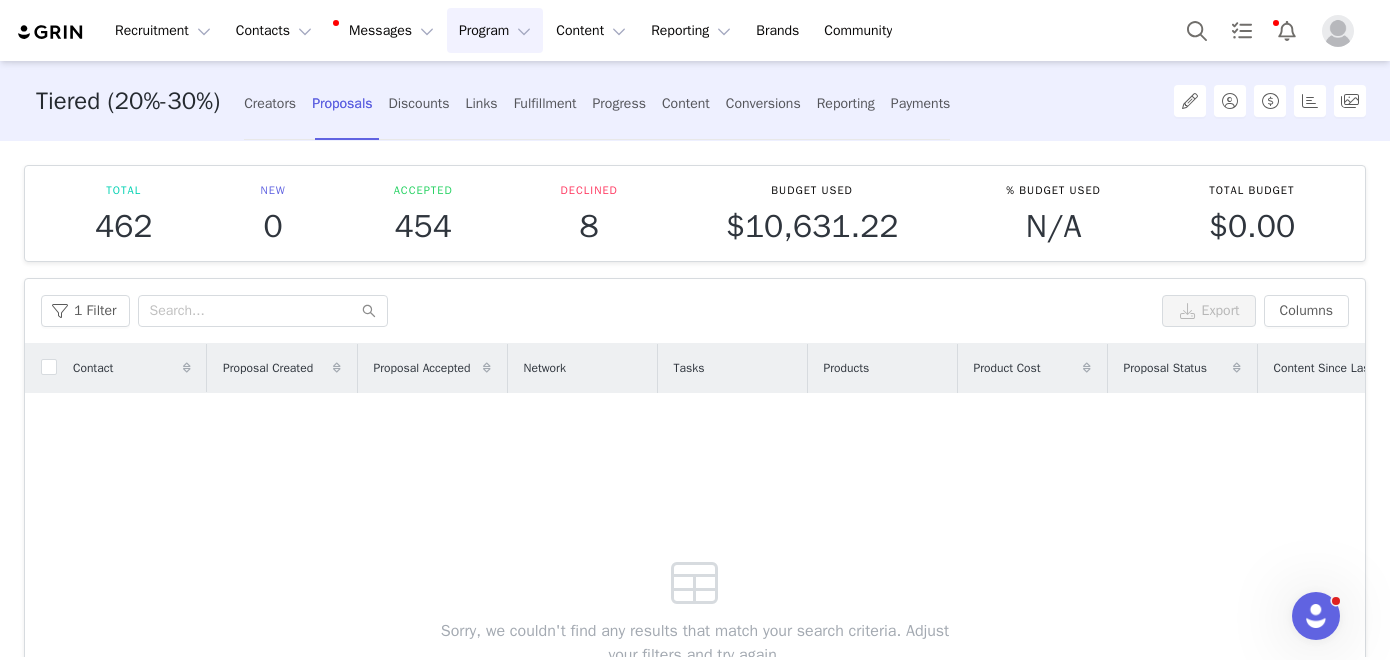 click on "Program Program" at bounding box center (495, 30) 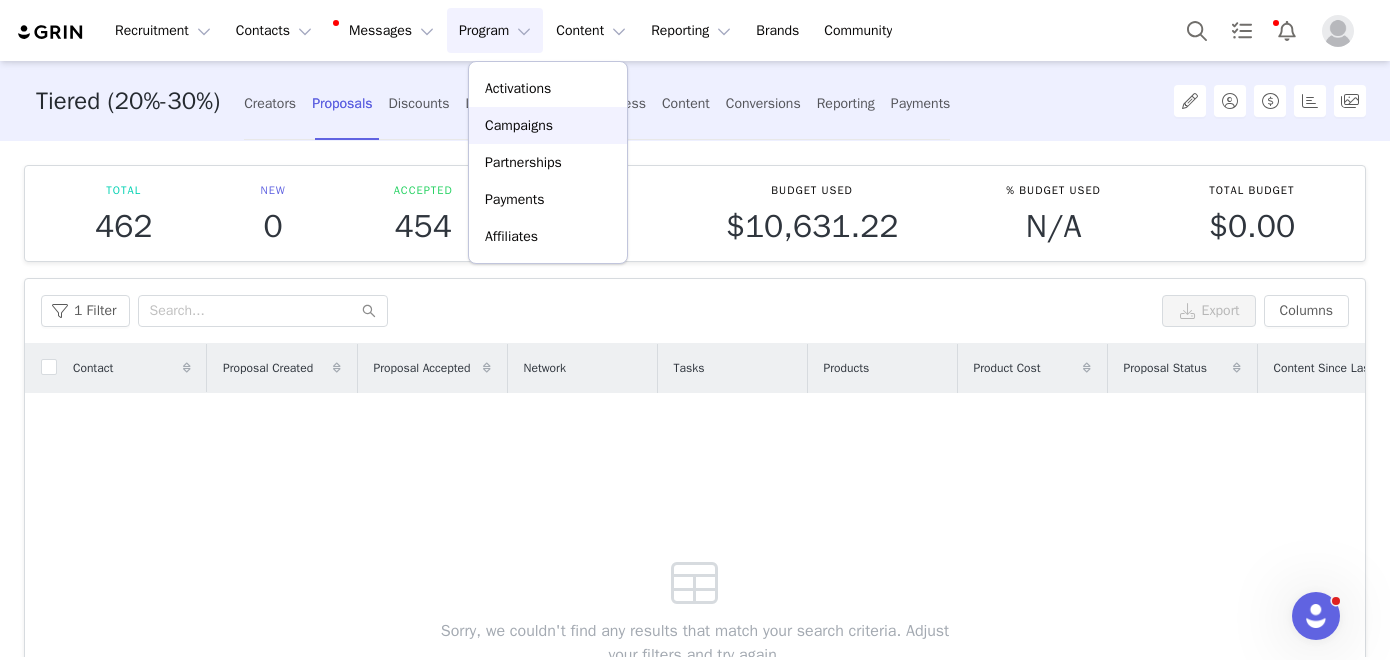 click on "Campaigns" at bounding box center [519, 125] 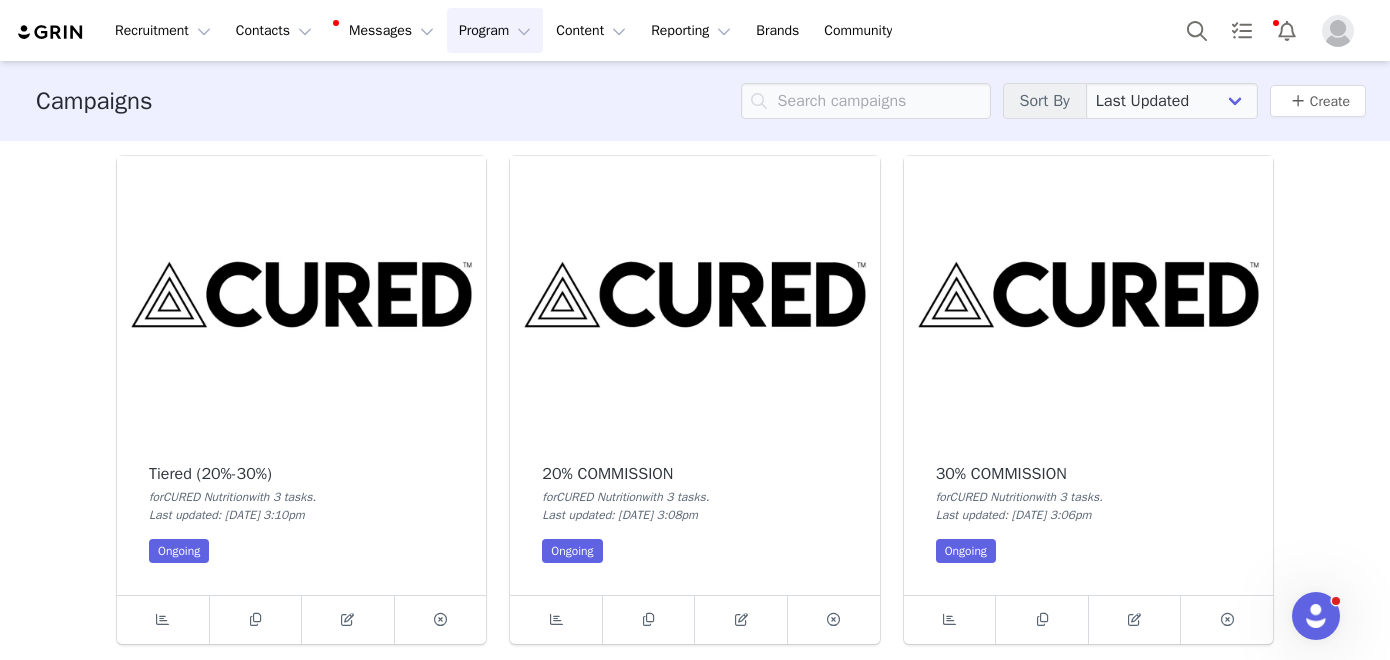 click at bounding box center (694, 294) 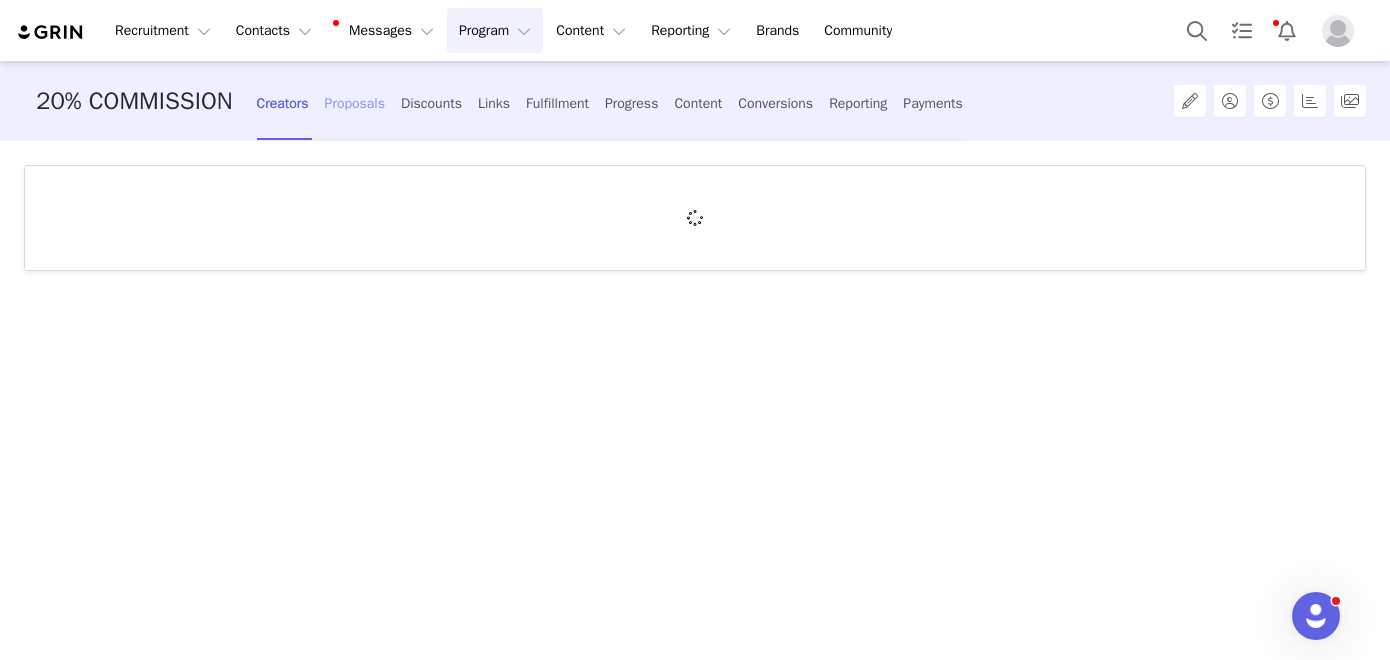 click on "Proposals" at bounding box center (355, 103) 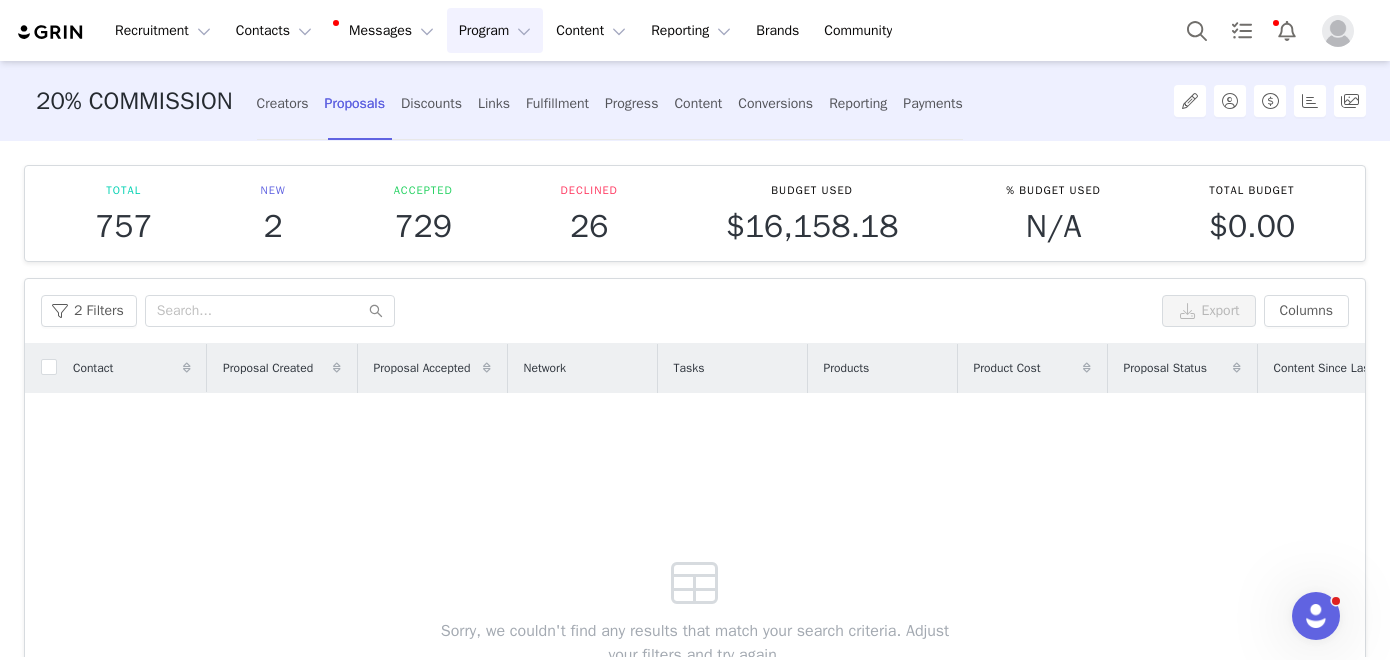 click on "Program Program" at bounding box center (495, 30) 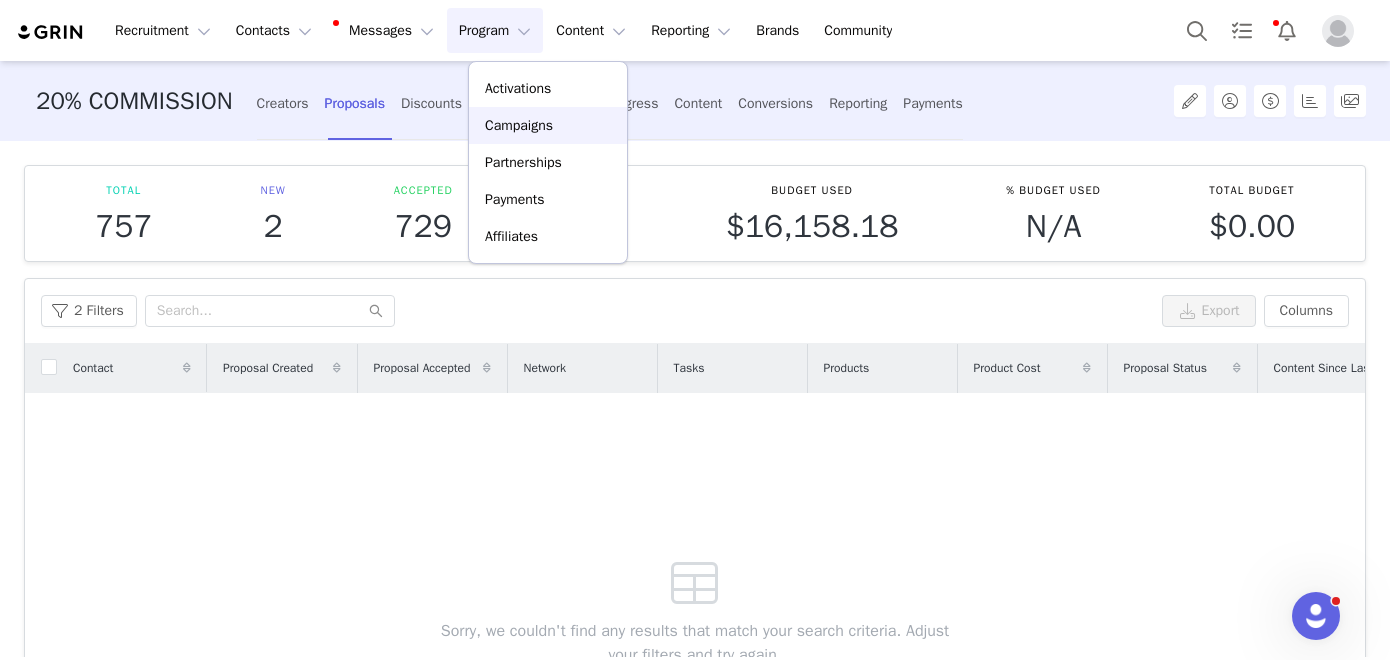 click on "Campaigns" at bounding box center (519, 125) 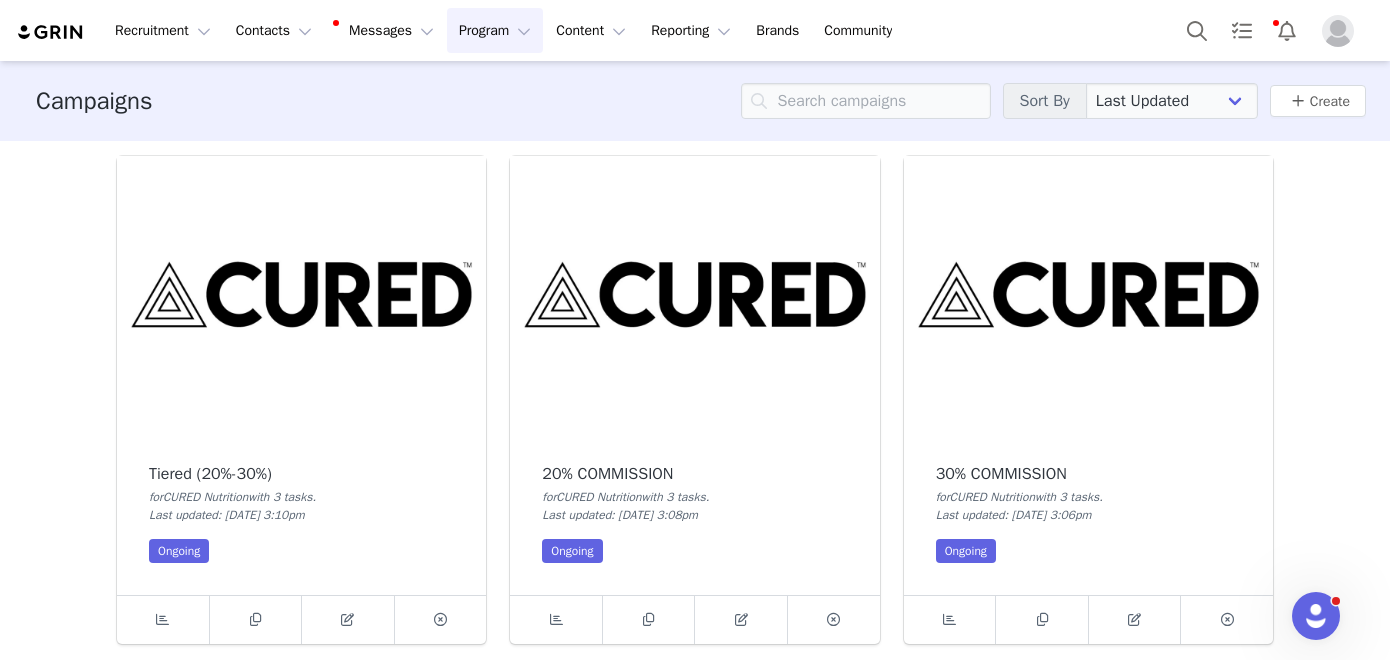 click at bounding box center [1088, 294] 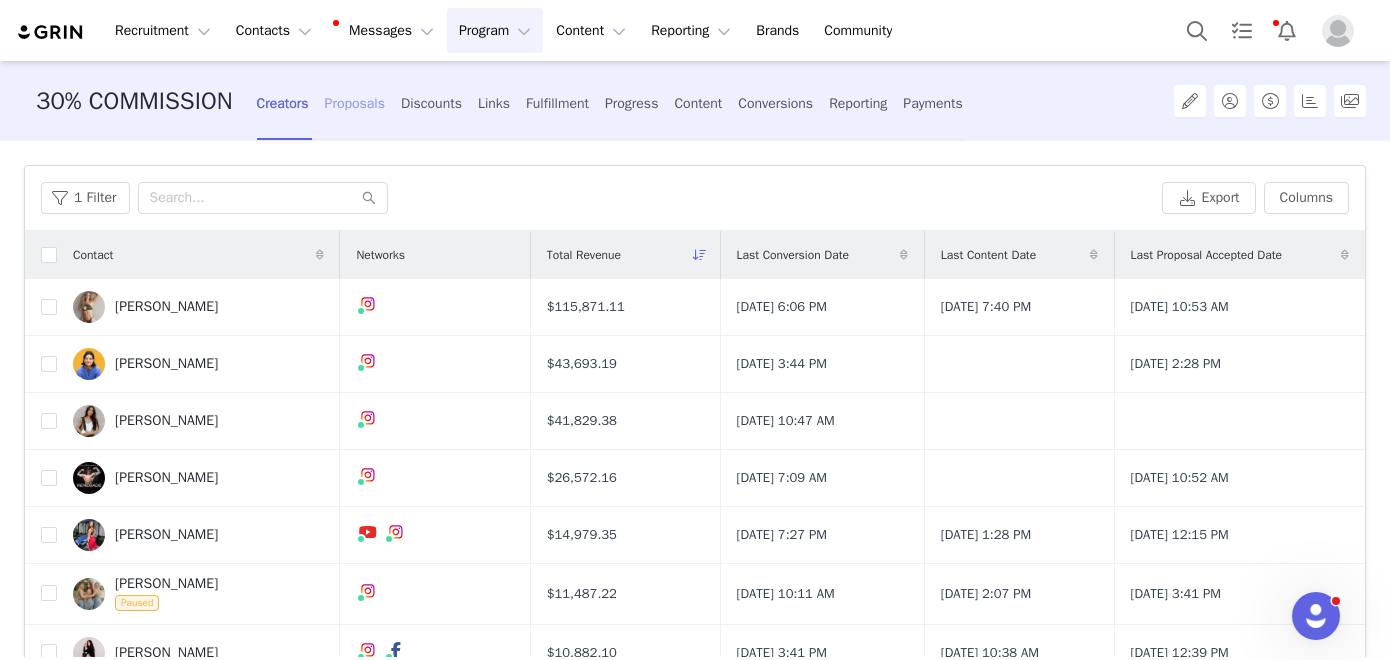 click on "Proposals" at bounding box center [355, 103] 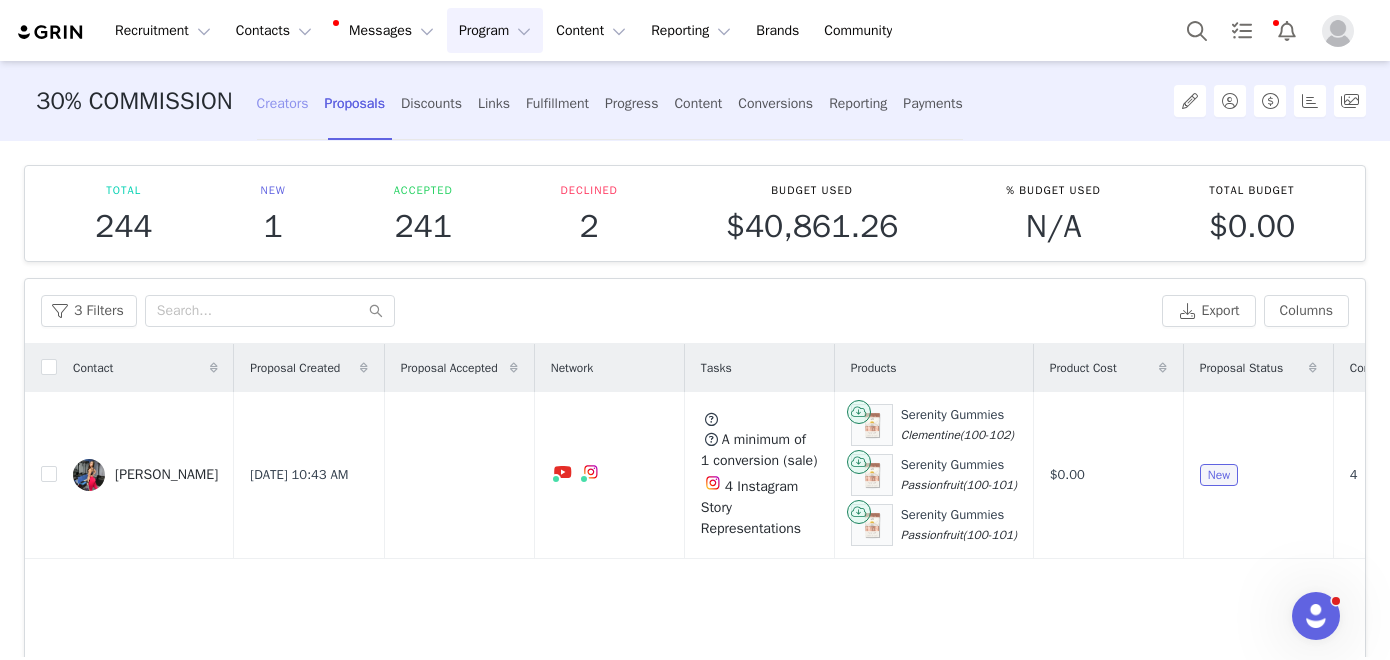 click on "Creators" at bounding box center [283, 103] 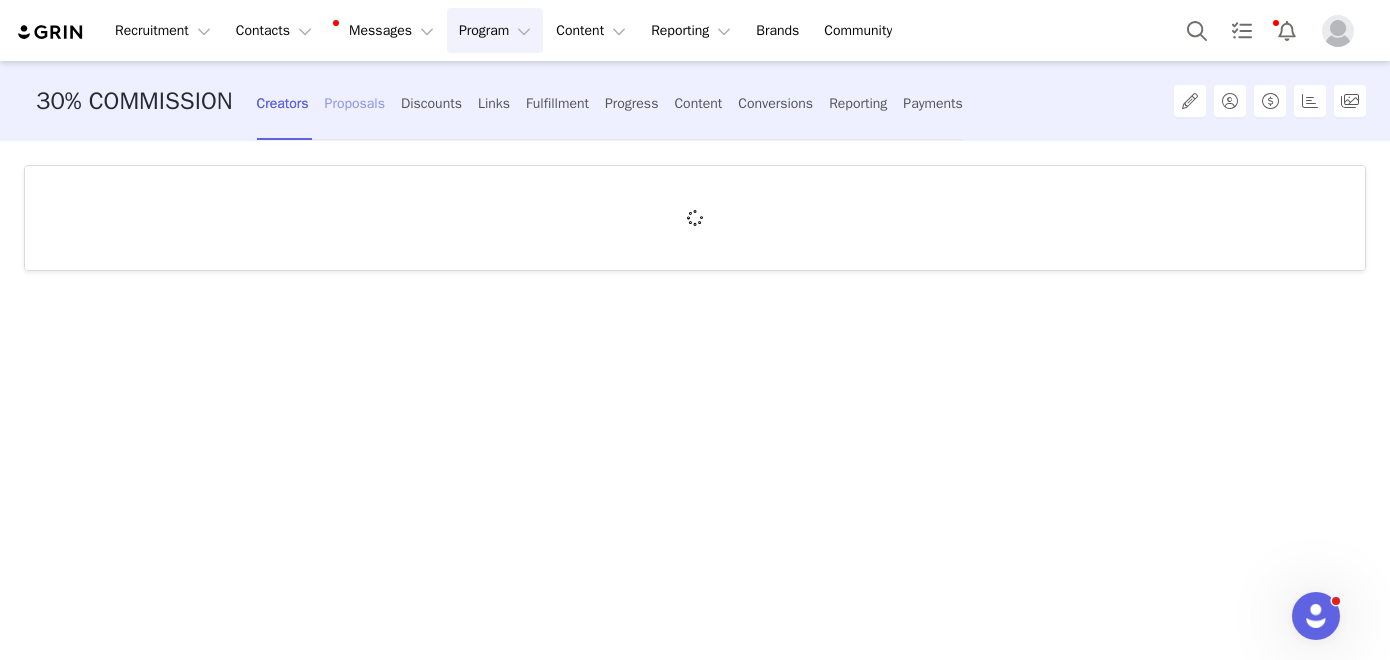 click on "Proposals" at bounding box center [355, 103] 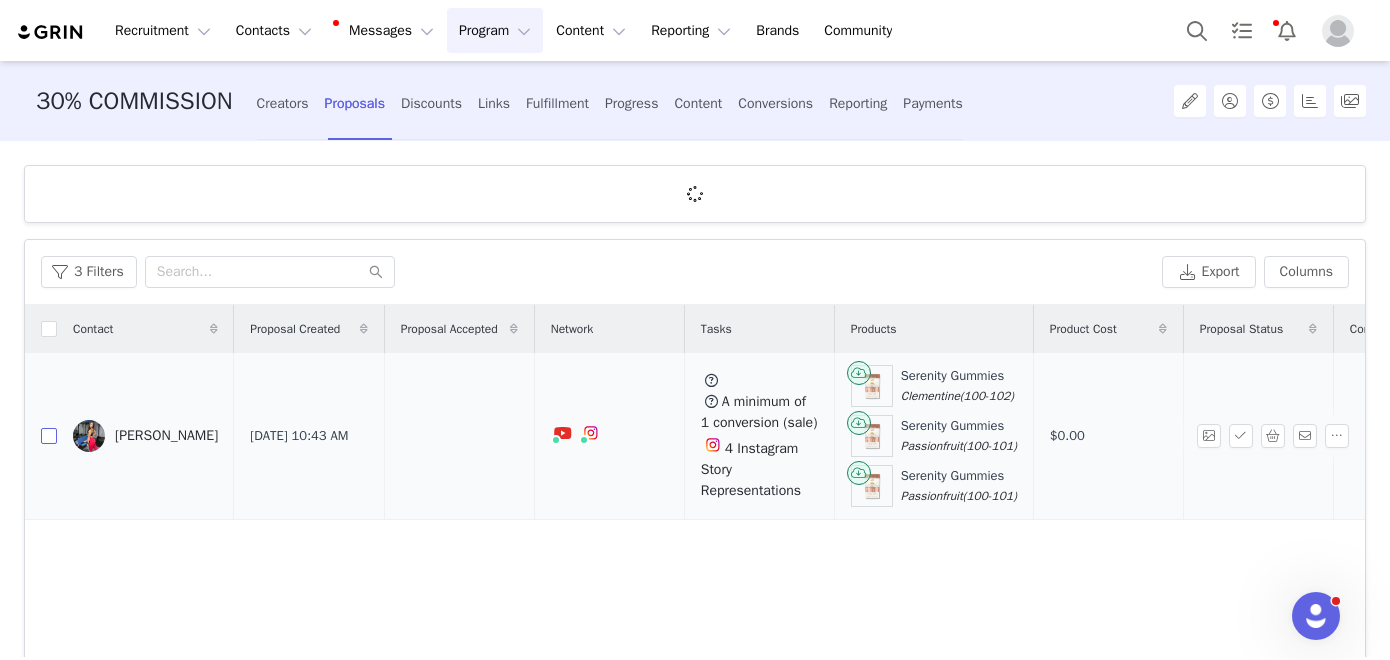click at bounding box center [49, 436] 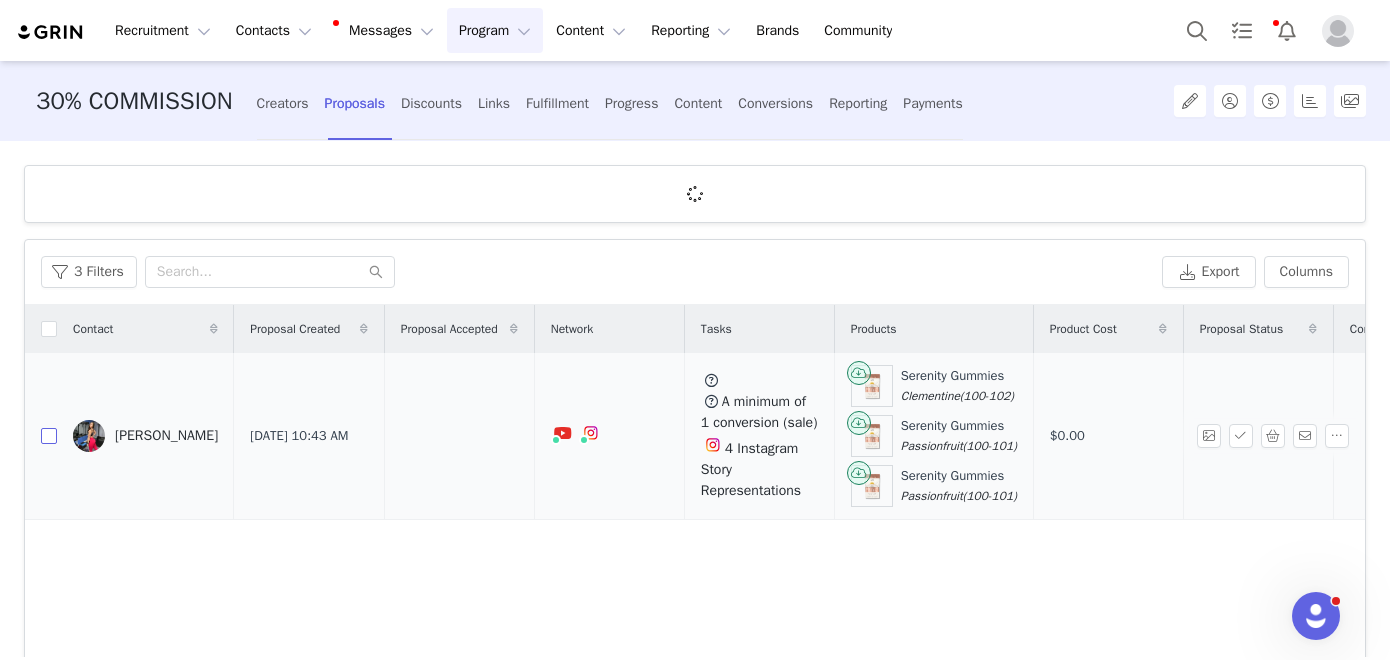 checkbox on "true" 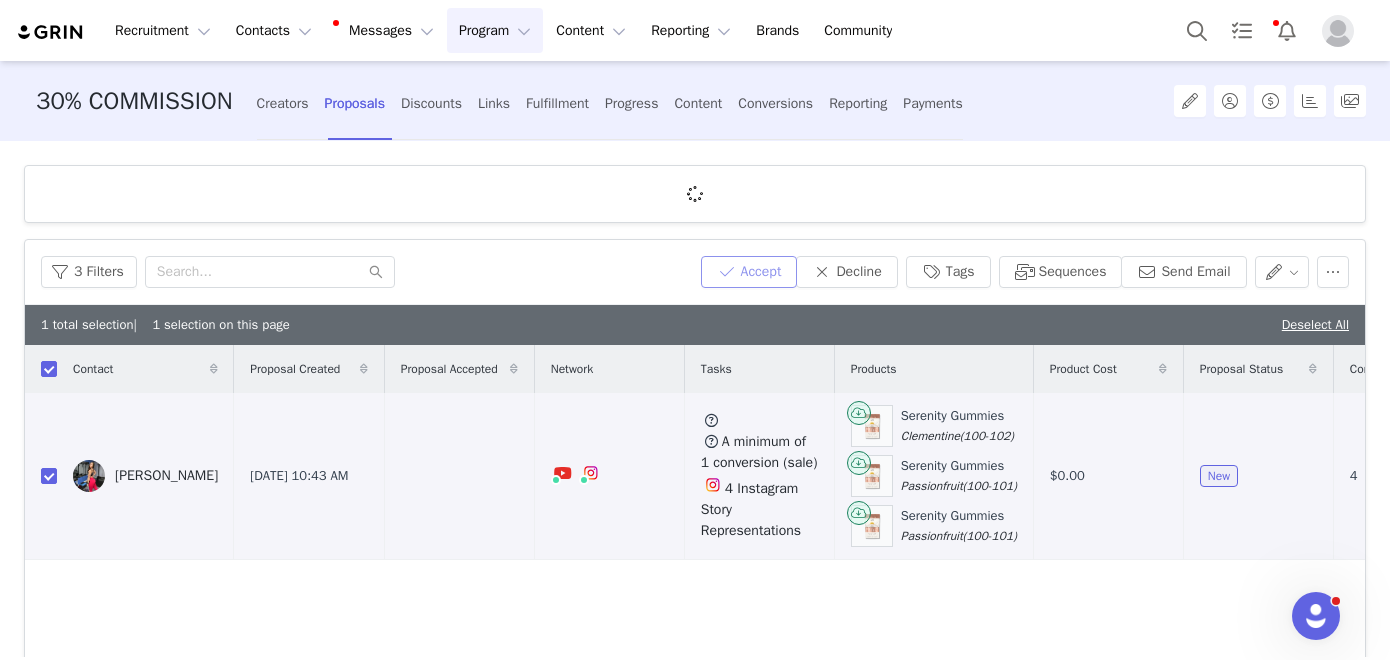 click on "Accept" at bounding box center [749, 272] 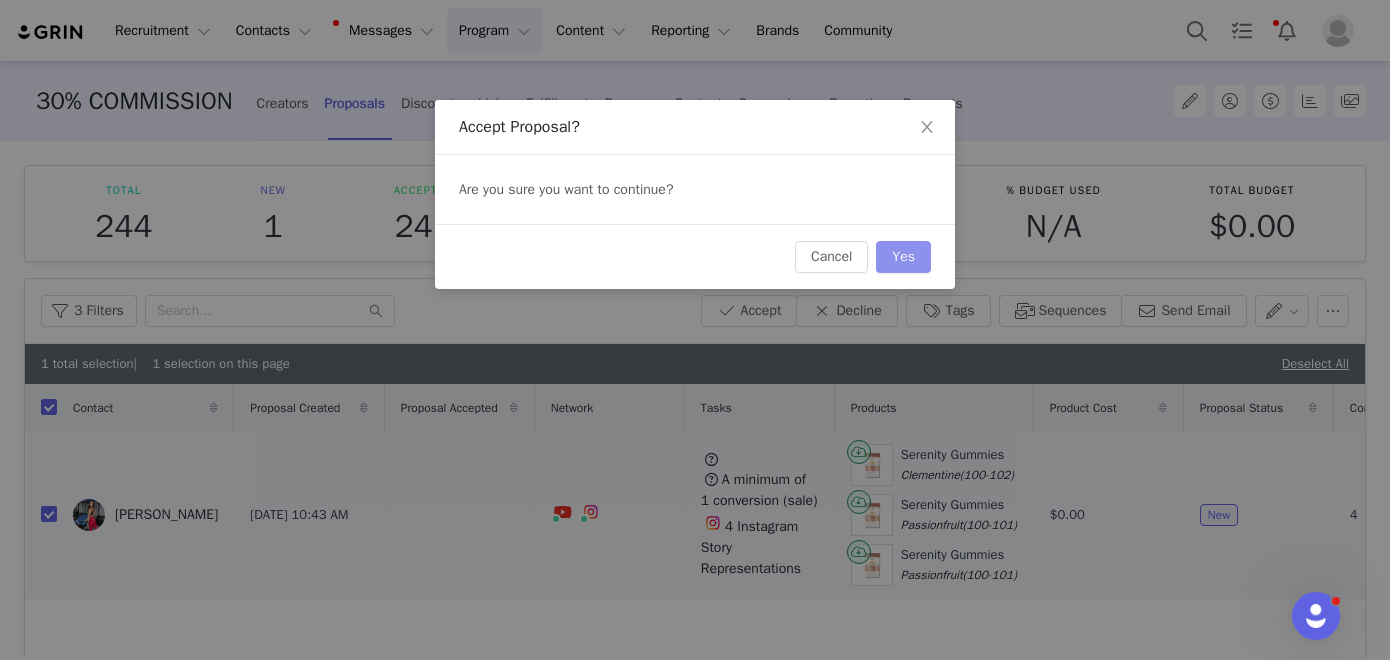 click on "Yes" at bounding box center (903, 257) 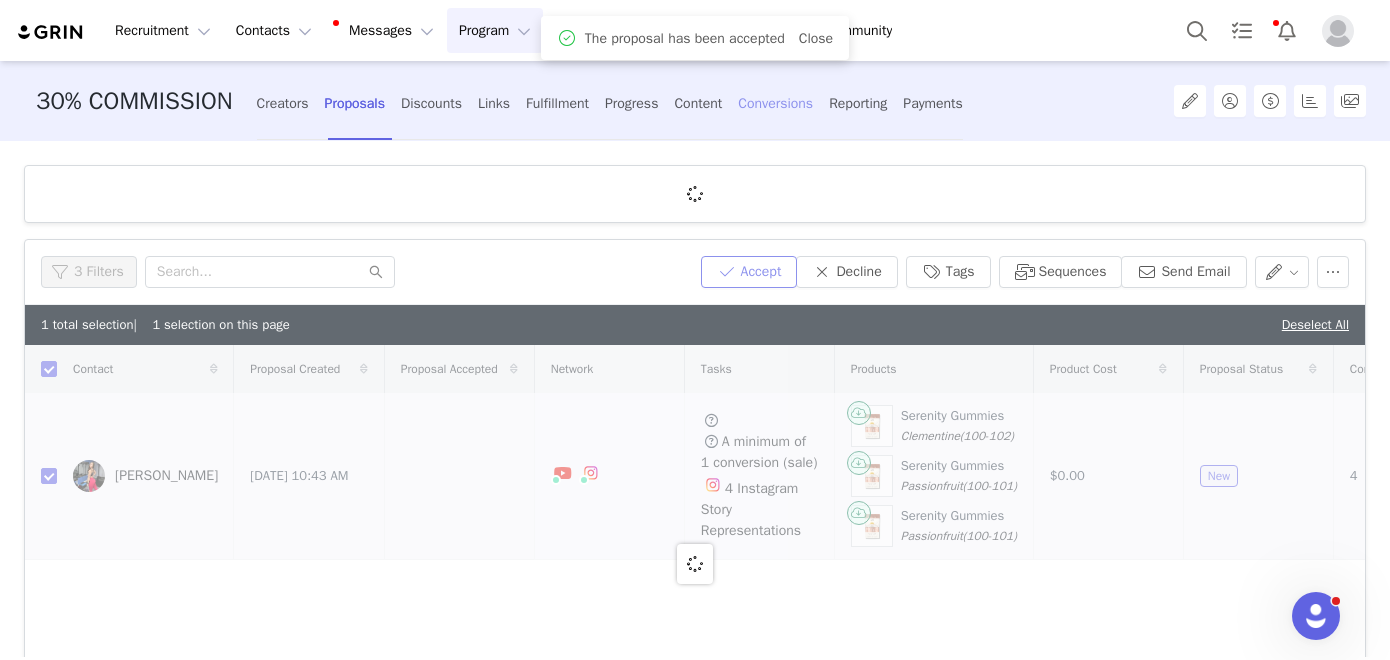 checkbox on "false" 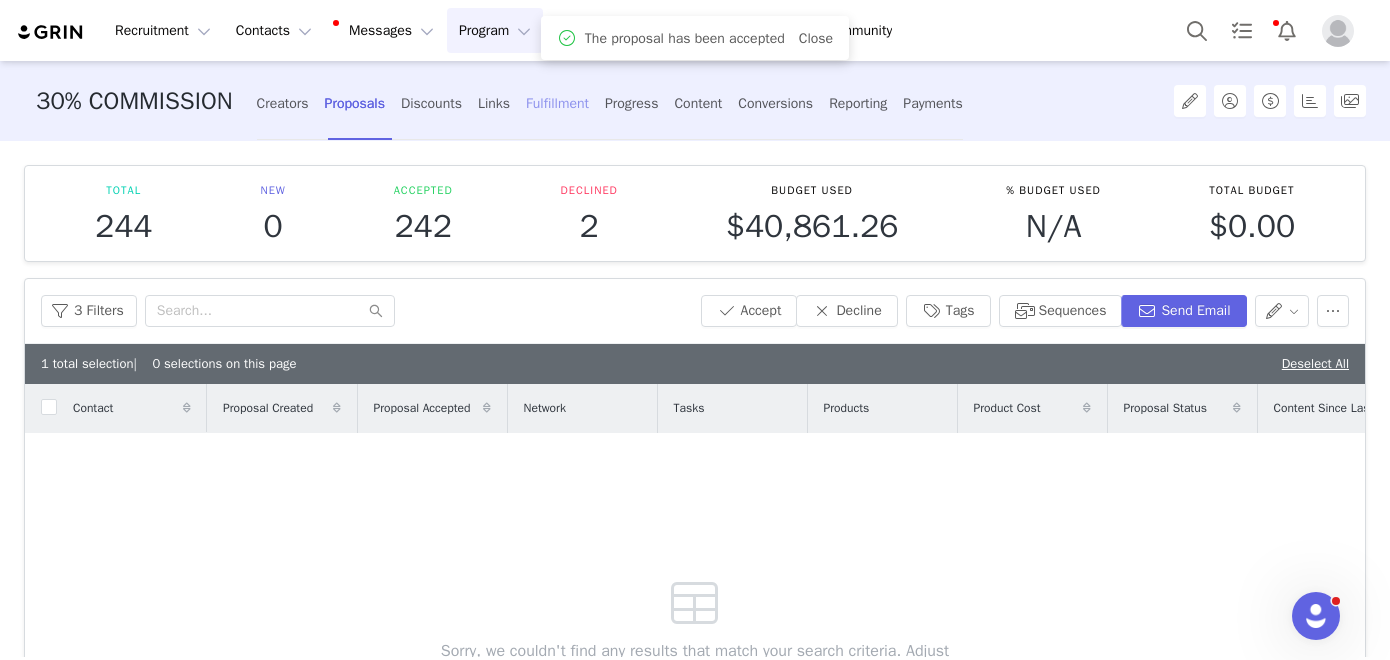 click on "Fulfillment" at bounding box center [557, 103] 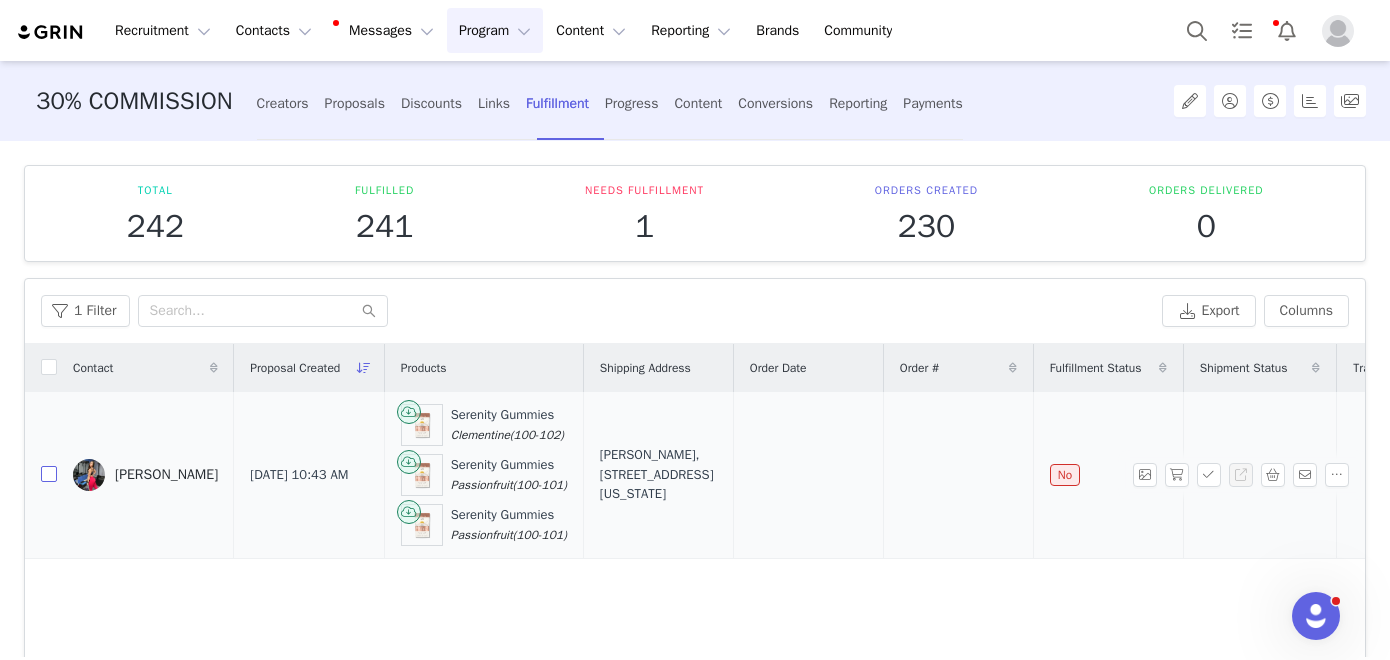 click at bounding box center [49, 474] 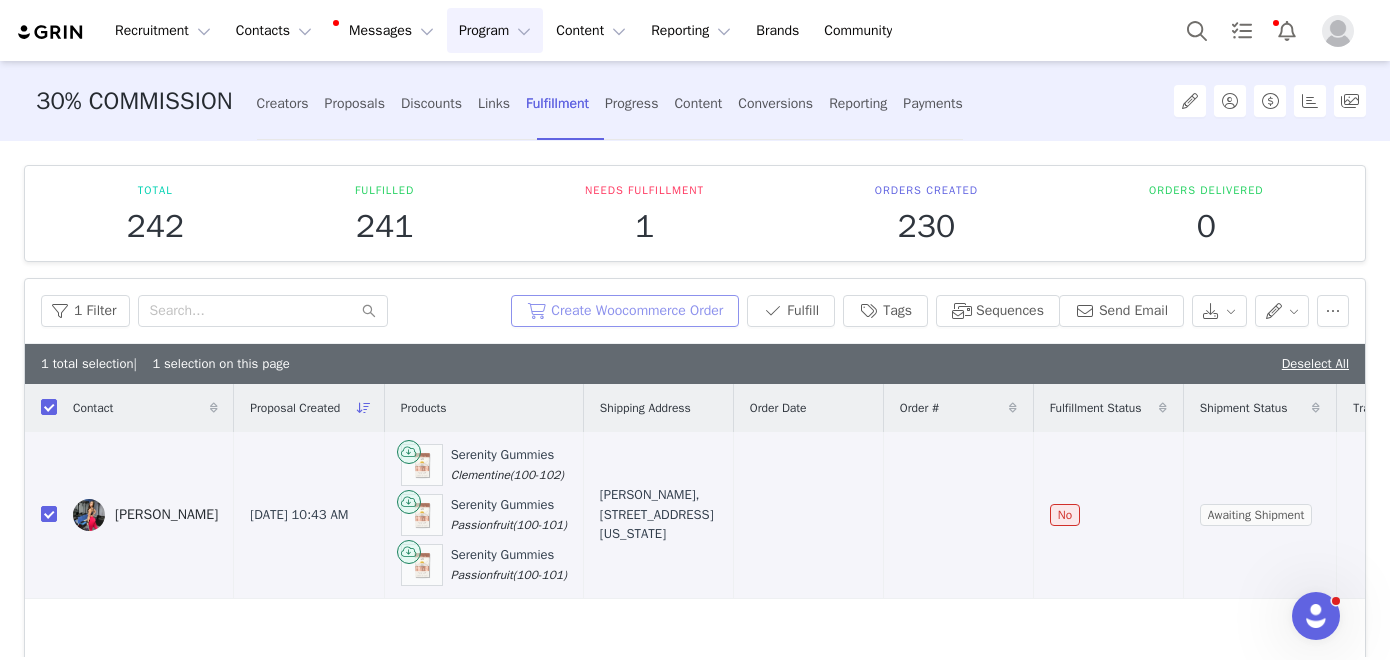 click on "Create Woocommerce Order" at bounding box center [625, 311] 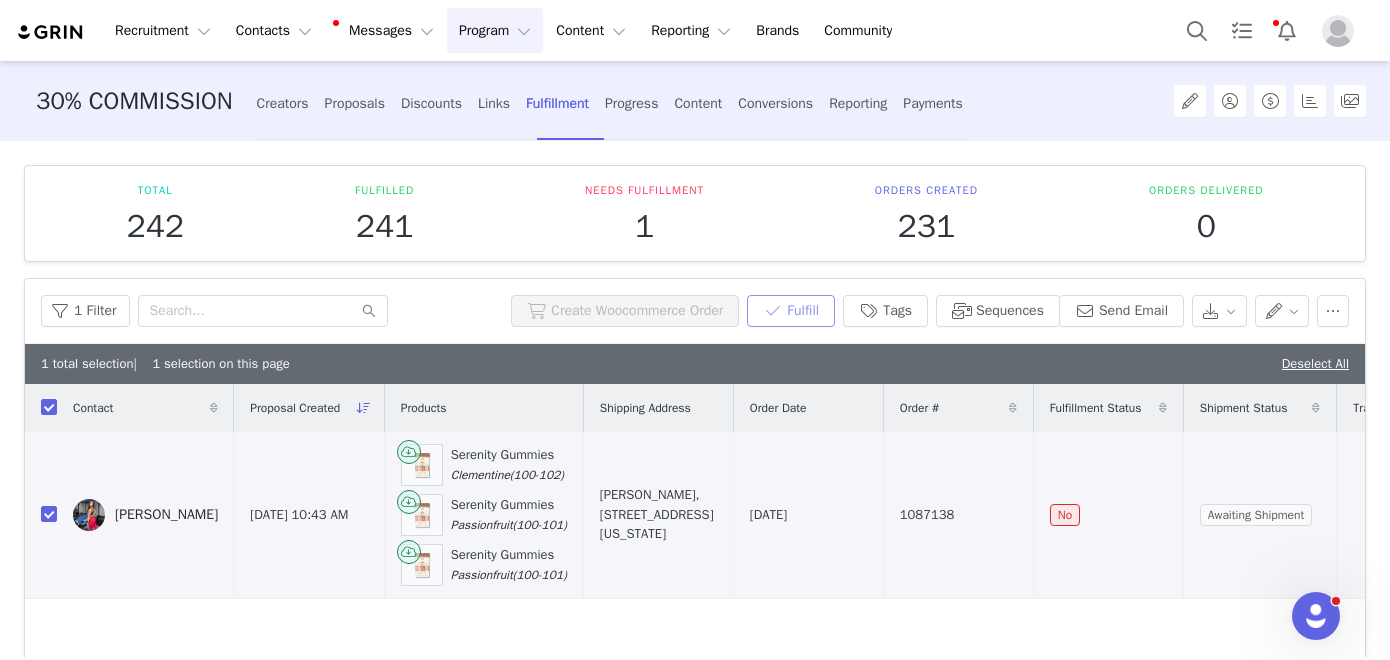 click on "Fulfill" at bounding box center (791, 311) 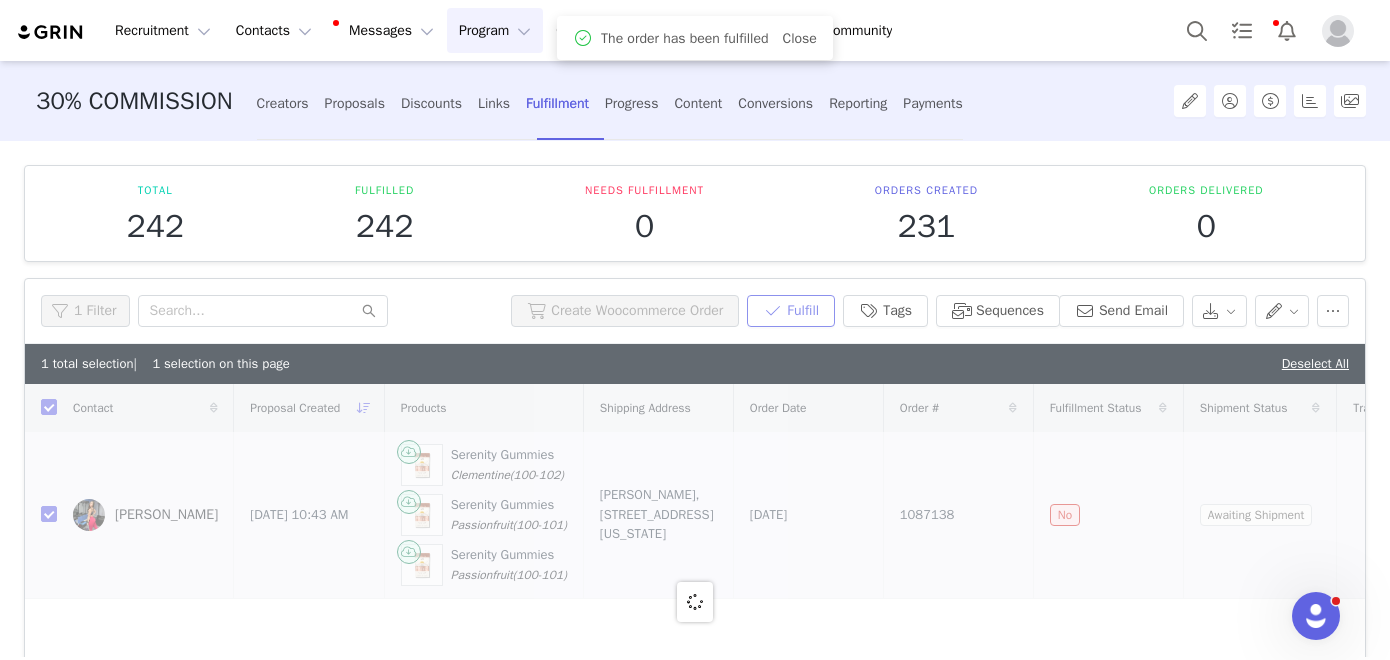 checkbox on "false" 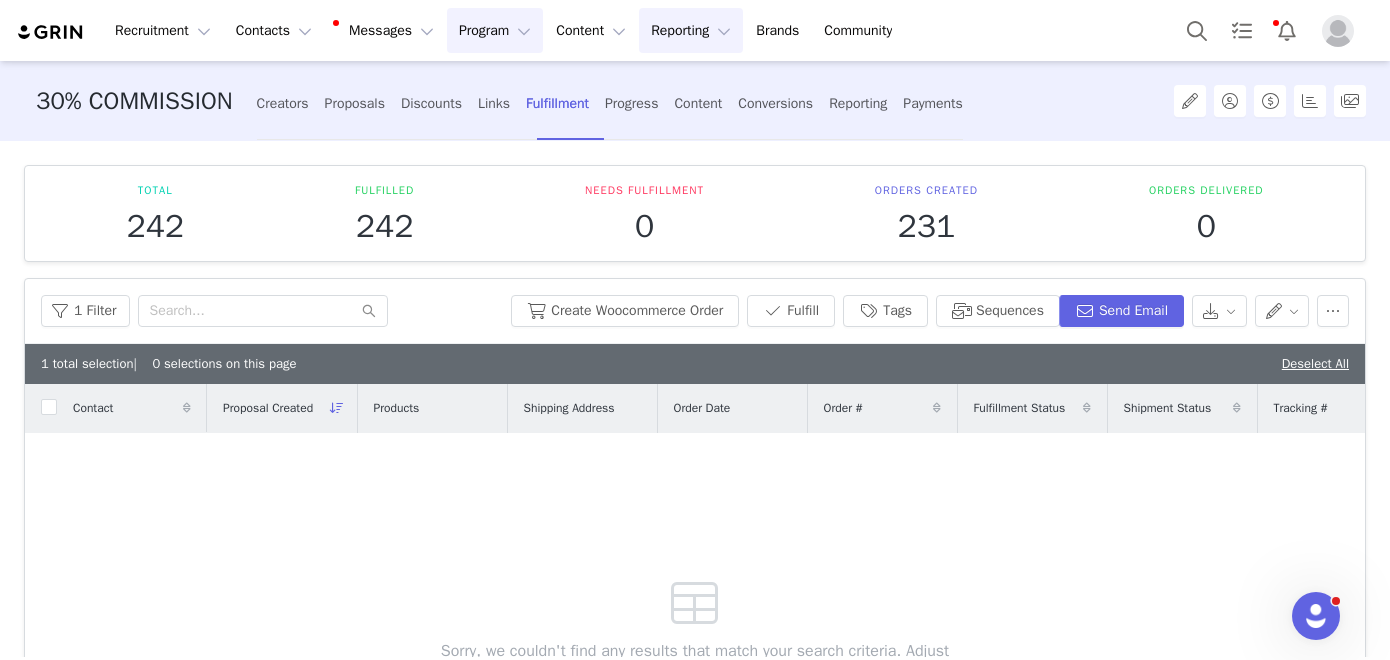 click on "Reporting Reporting" at bounding box center [691, 30] 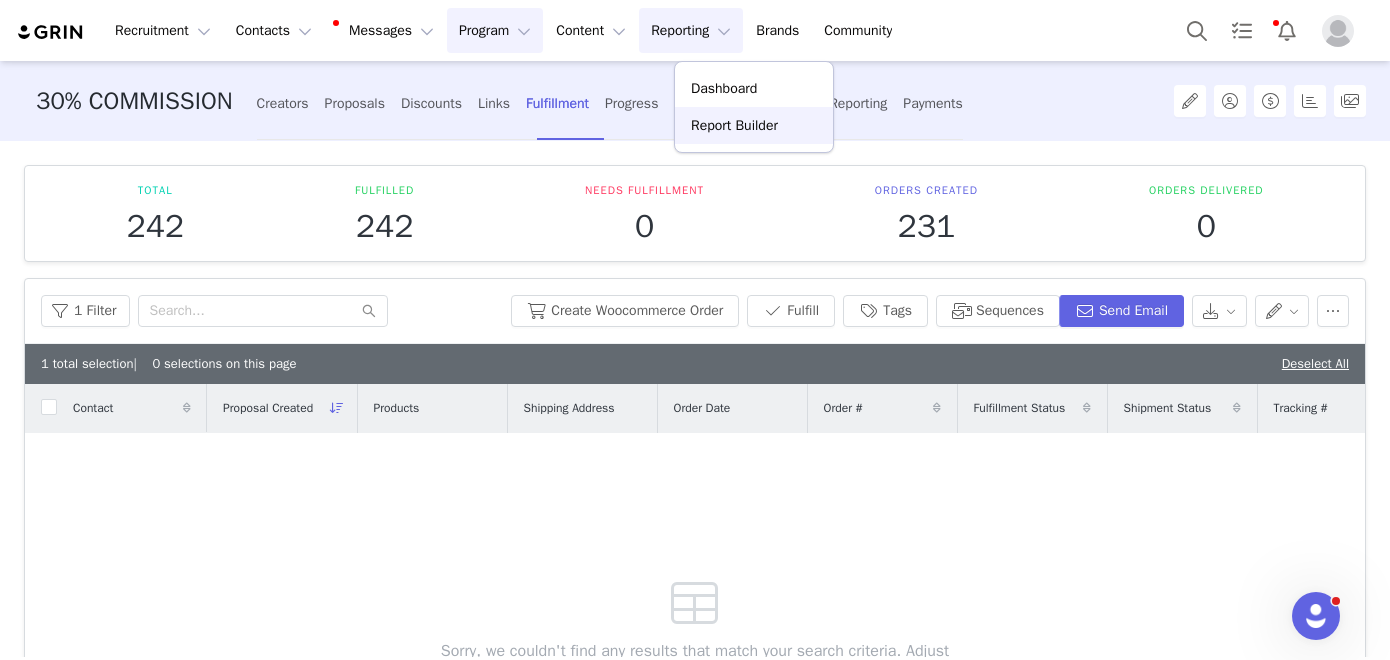 click on "Report Builder" at bounding box center [734, 125] 